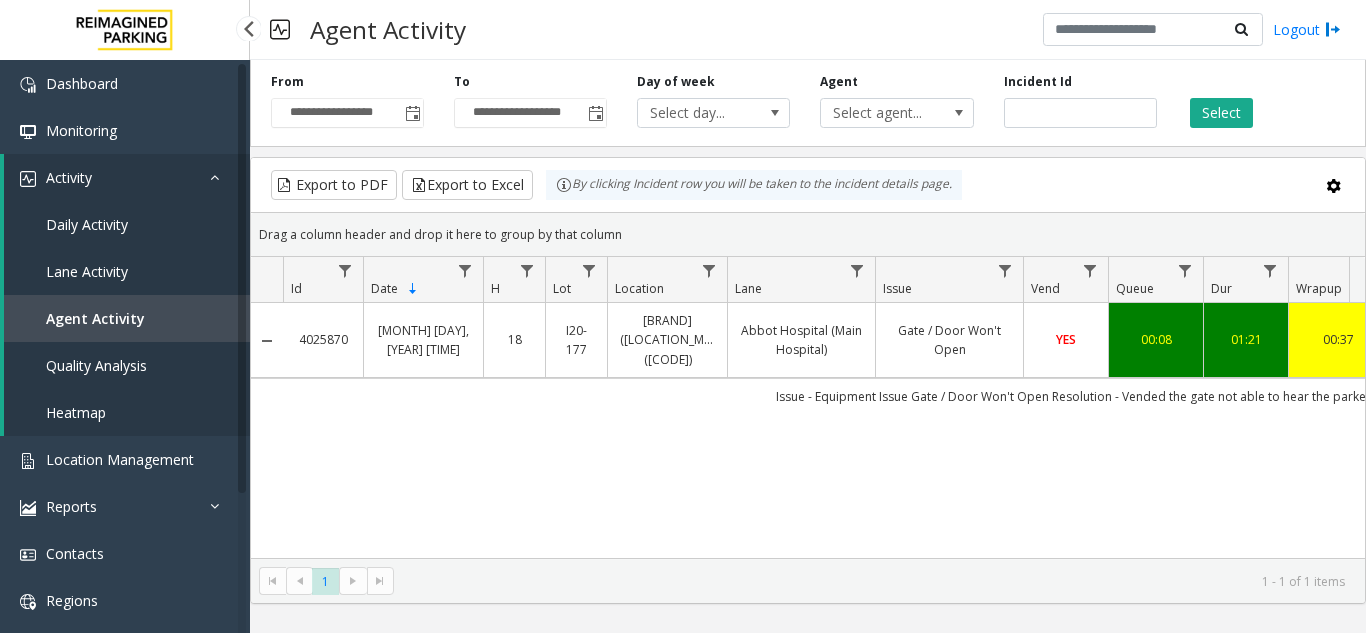 scroll, scrollTop: 0, scrollLeft: 0, axis: both 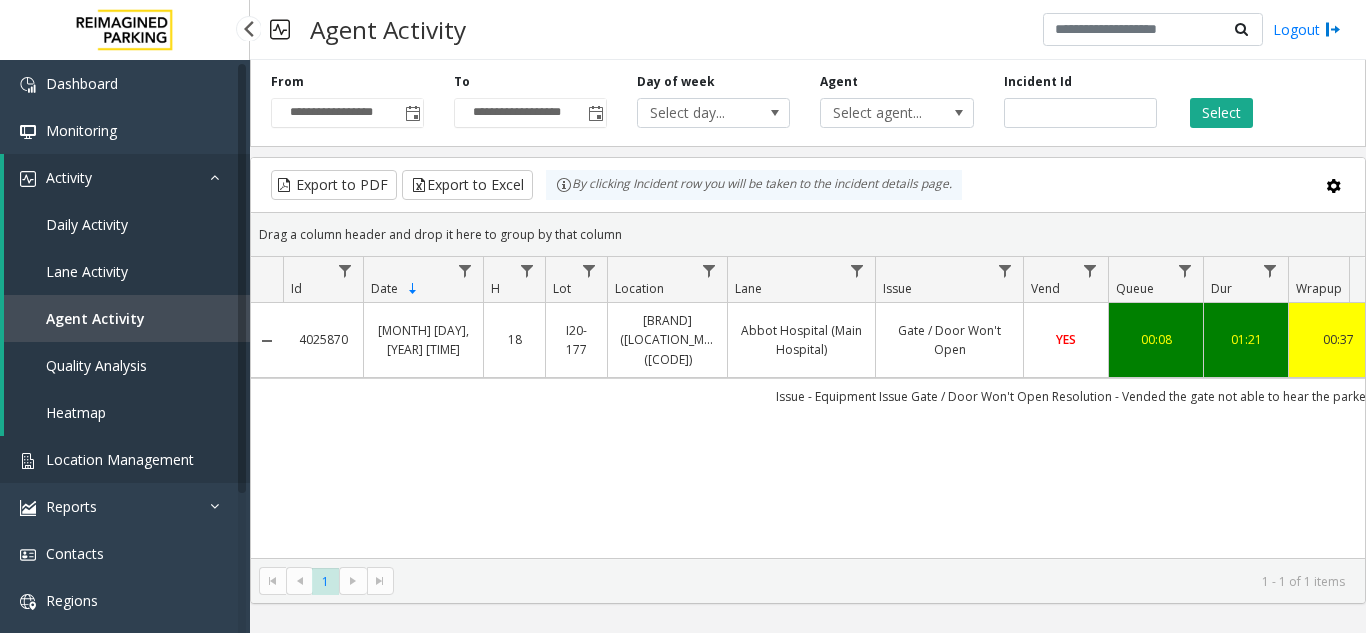 click on "Location Management" at bounding box center [125, 459] 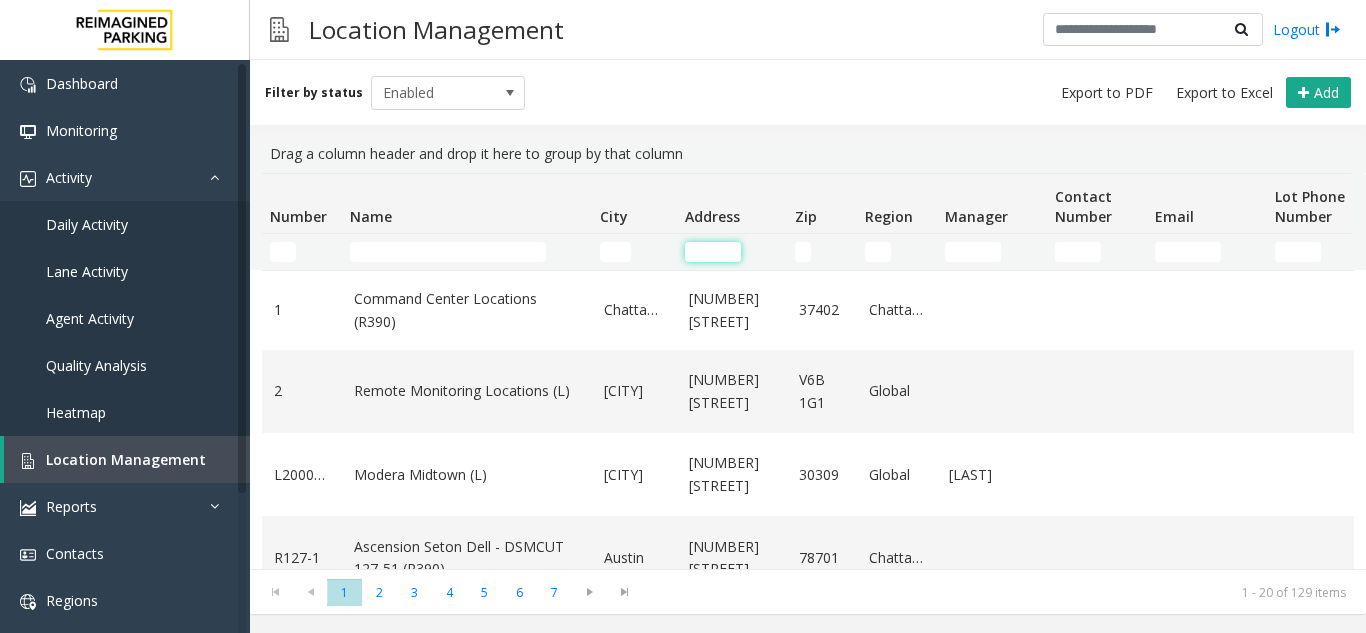 click 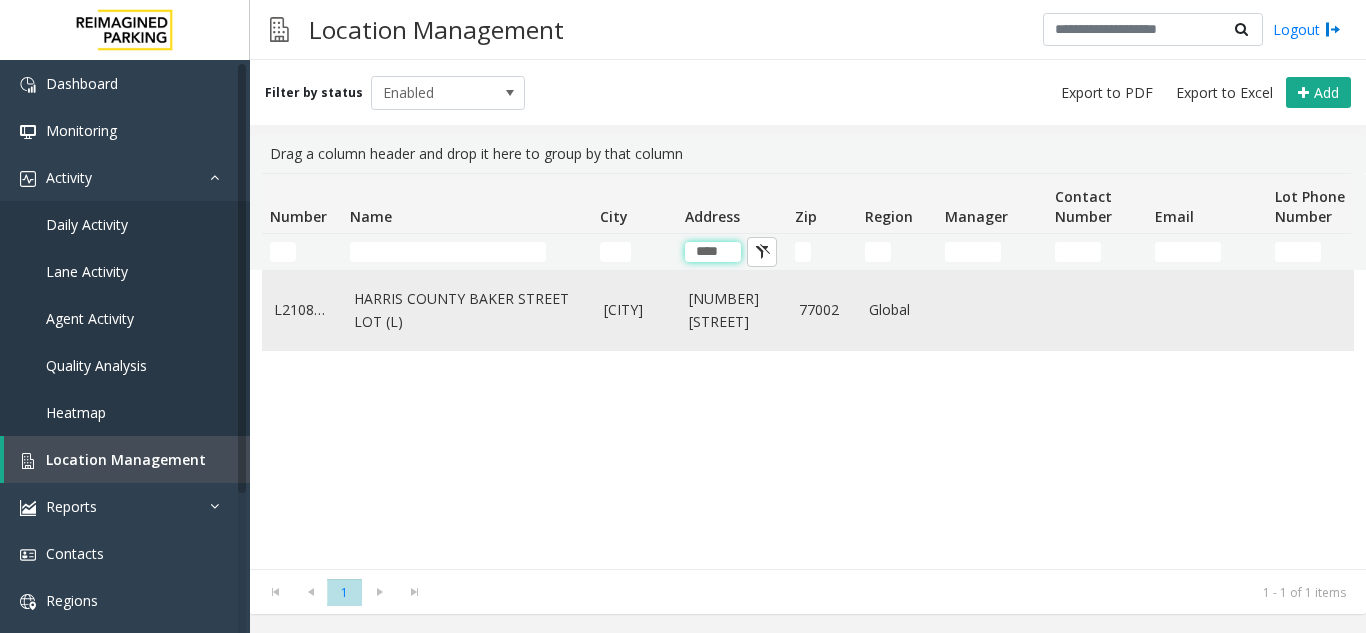 type on "****" 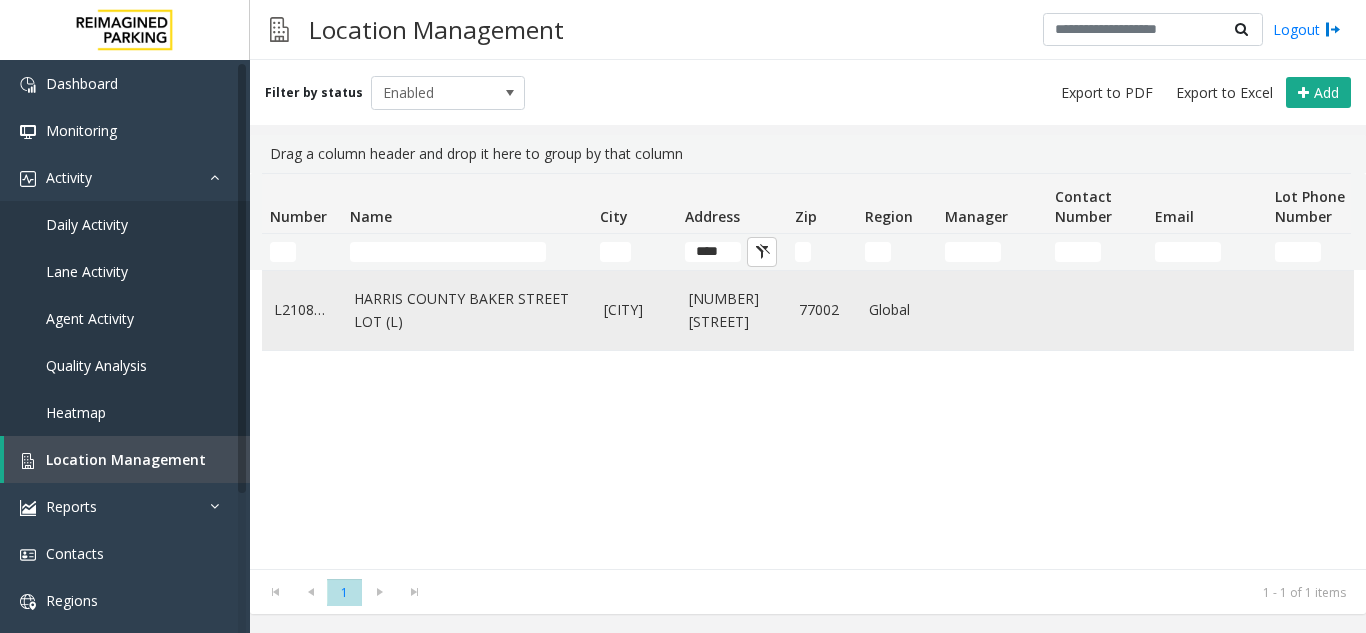 click on "HARRIS COUNTY BAKER STREET LOT (L)" 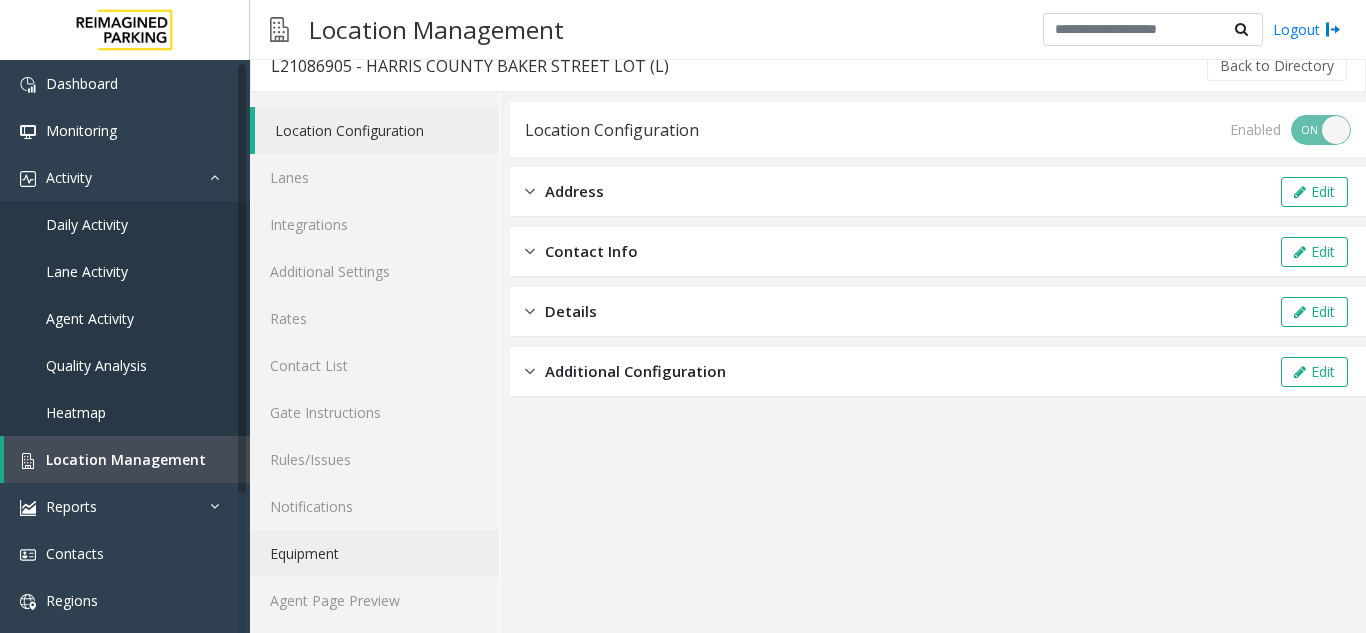 scroll, scrollTop: 26, scrollLeft: 0, axis: vertical 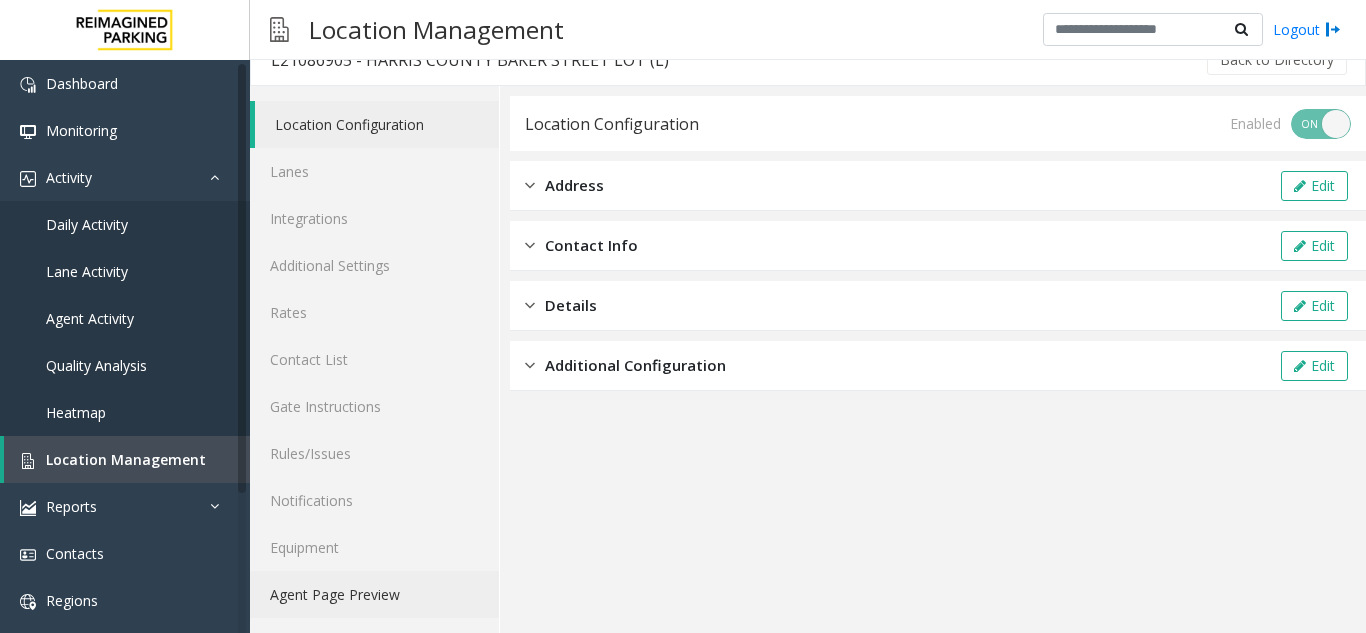 click on "Agent Page Preview" 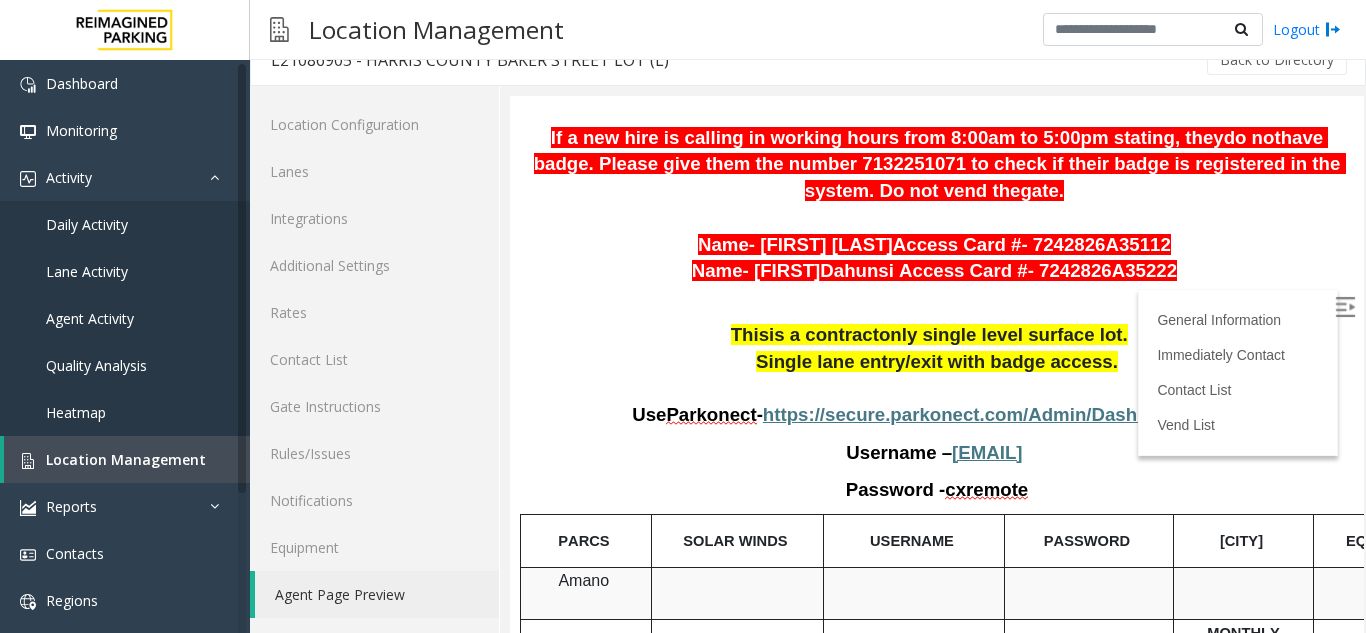 scroll, scrollTop: 900, scrollLeft: 0, axis: vertical 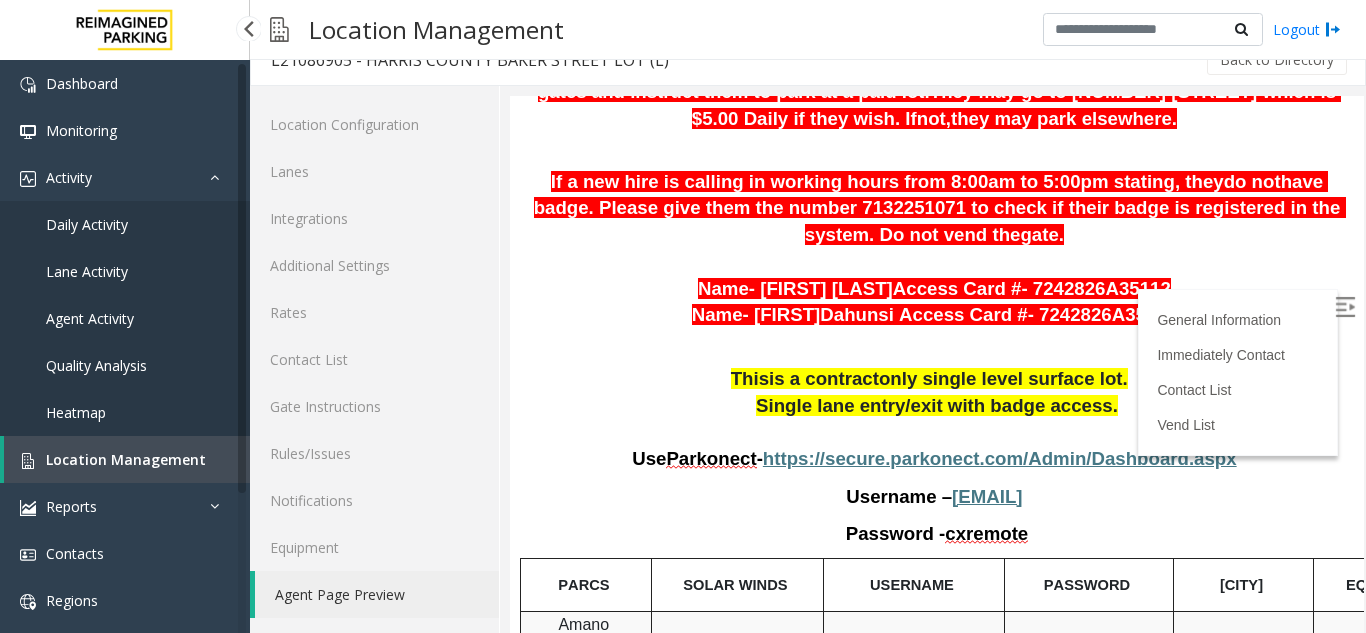 click on "Agent Activity" at bounding box center [90, 318] 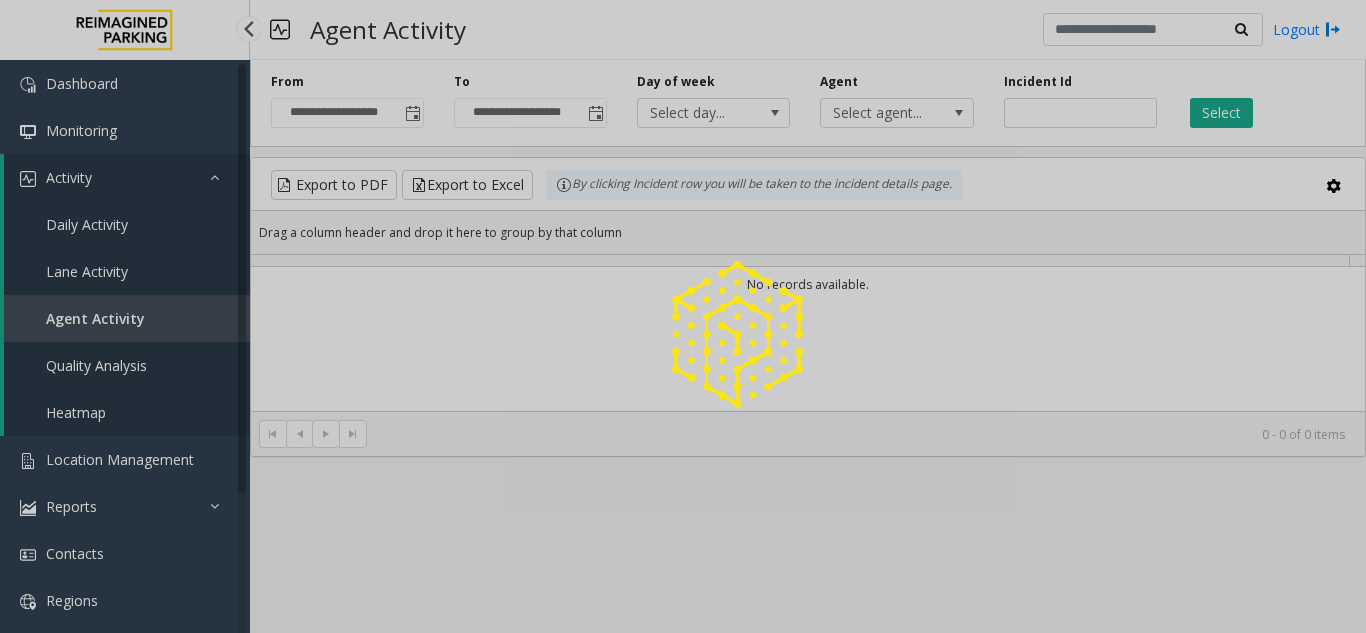 scroll, scrollTop: 0, scrollLeft: 0, axis: both 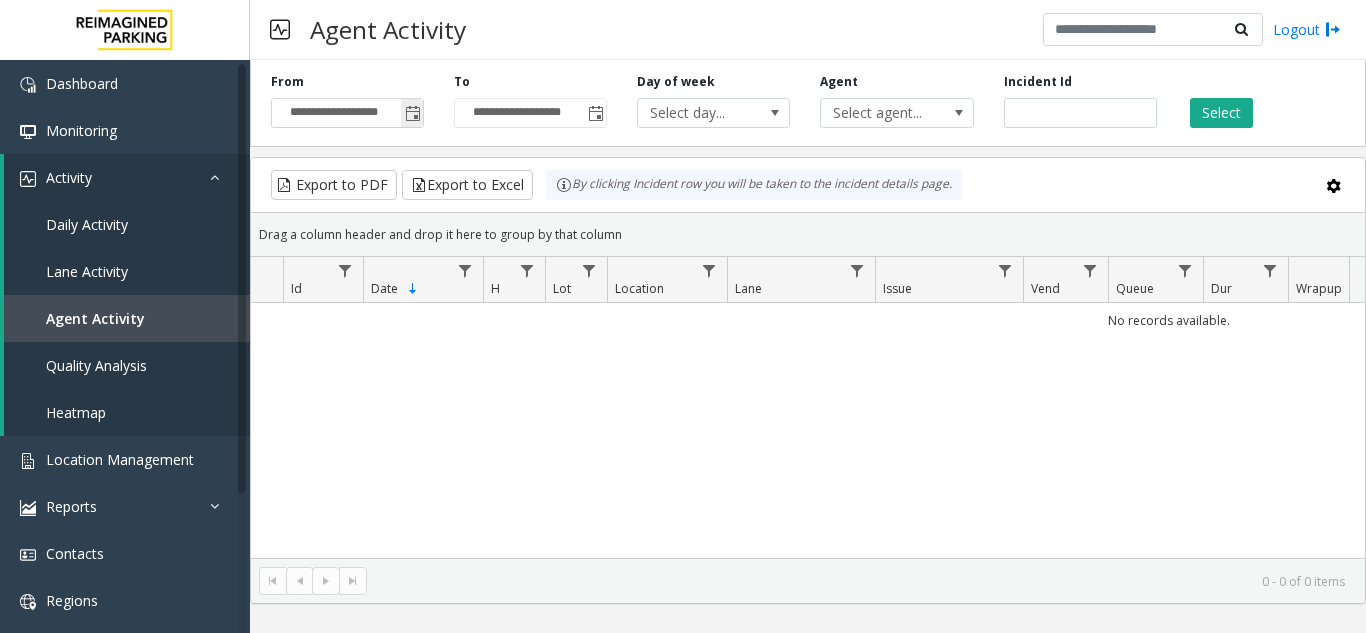 click 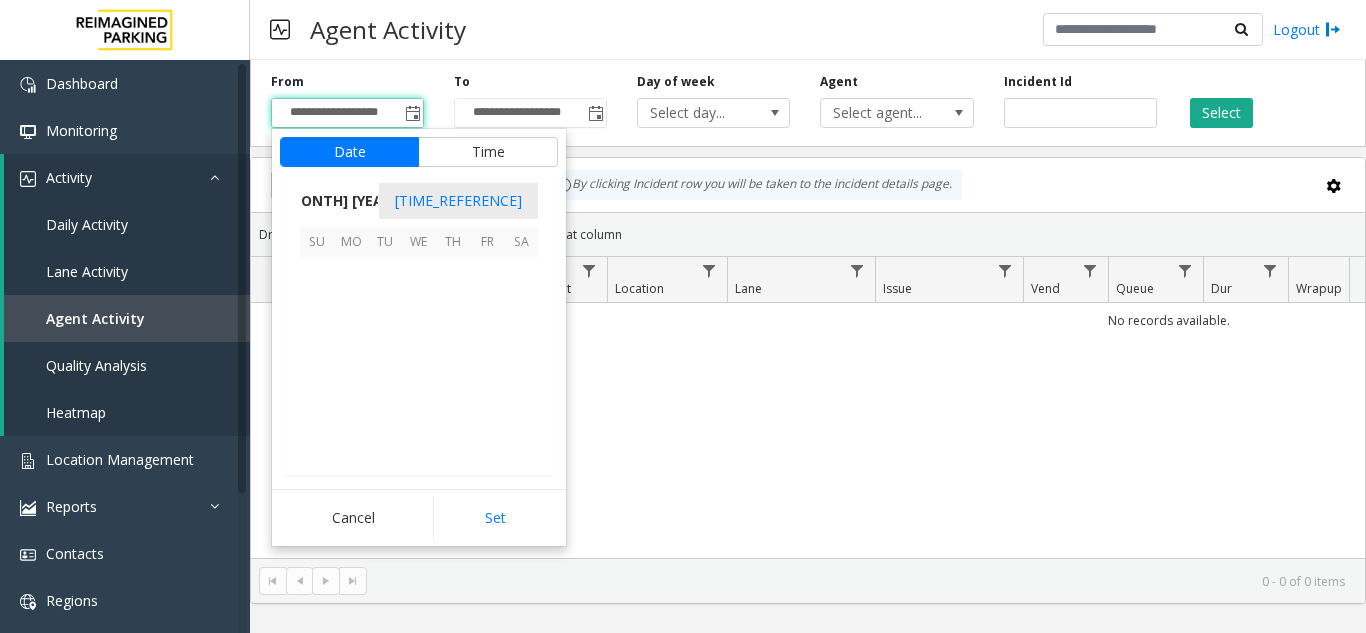 scroll, scrollTop: 358428, scrollLeft: 0, axis: vertical 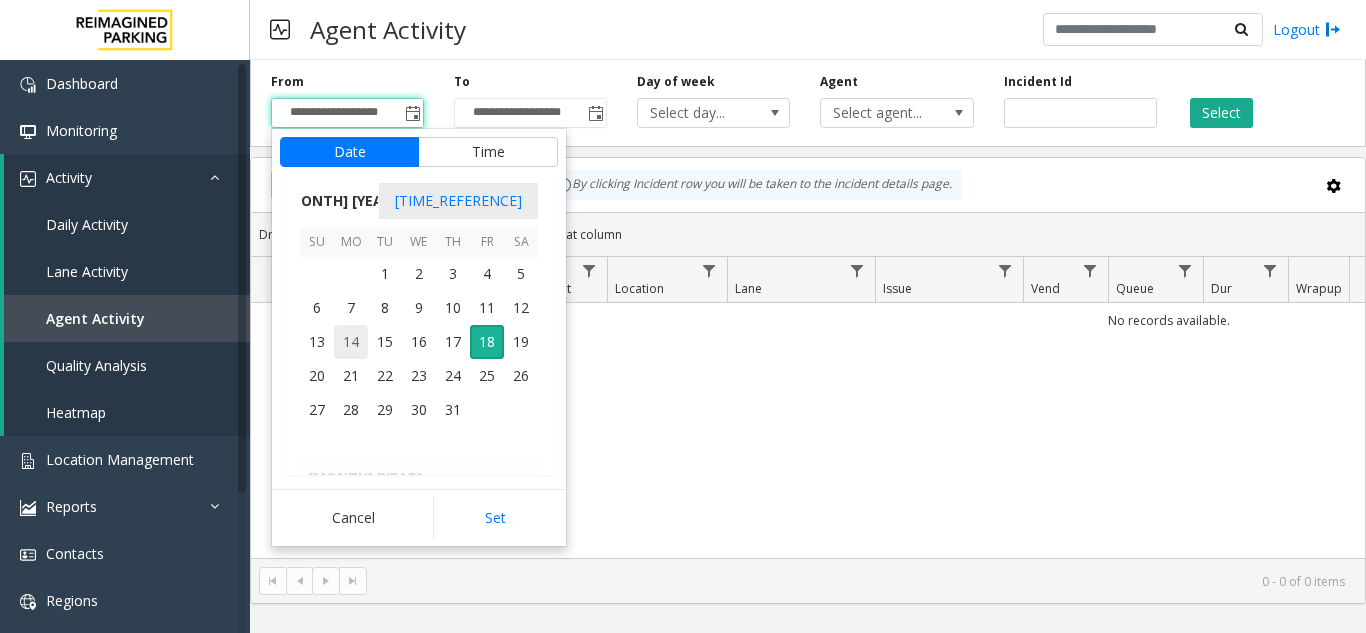 click on "14" at bounding box center (351, 342) 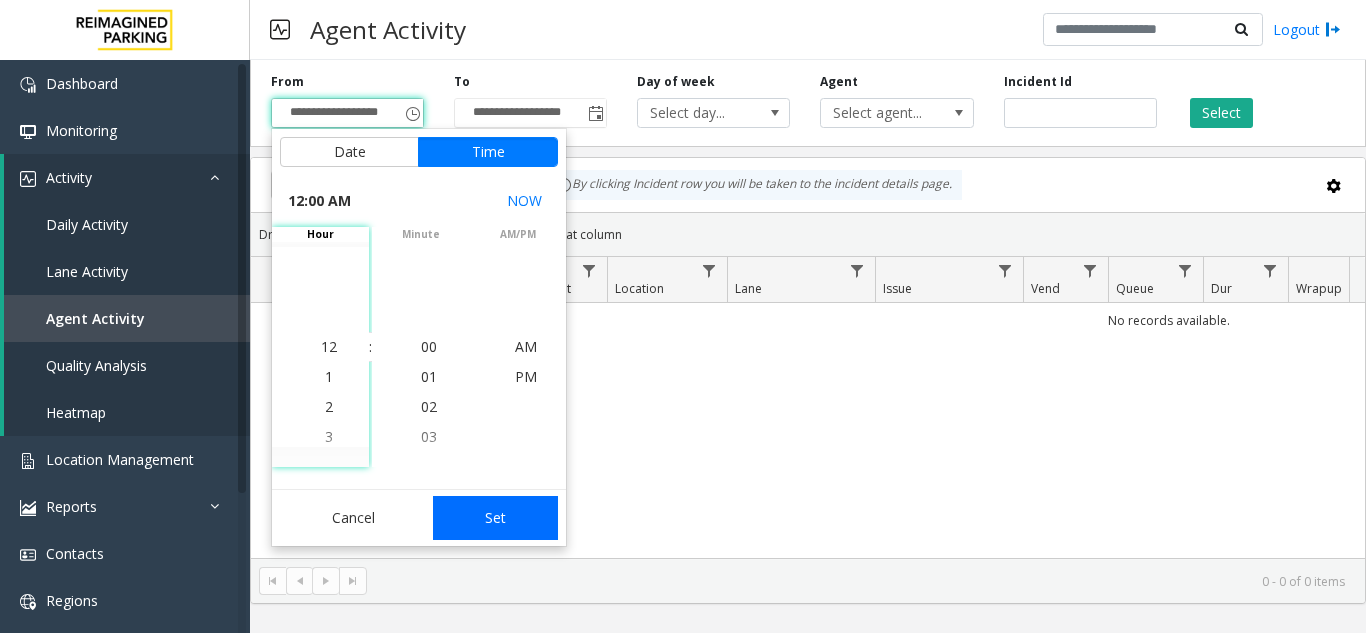 click on "Set" 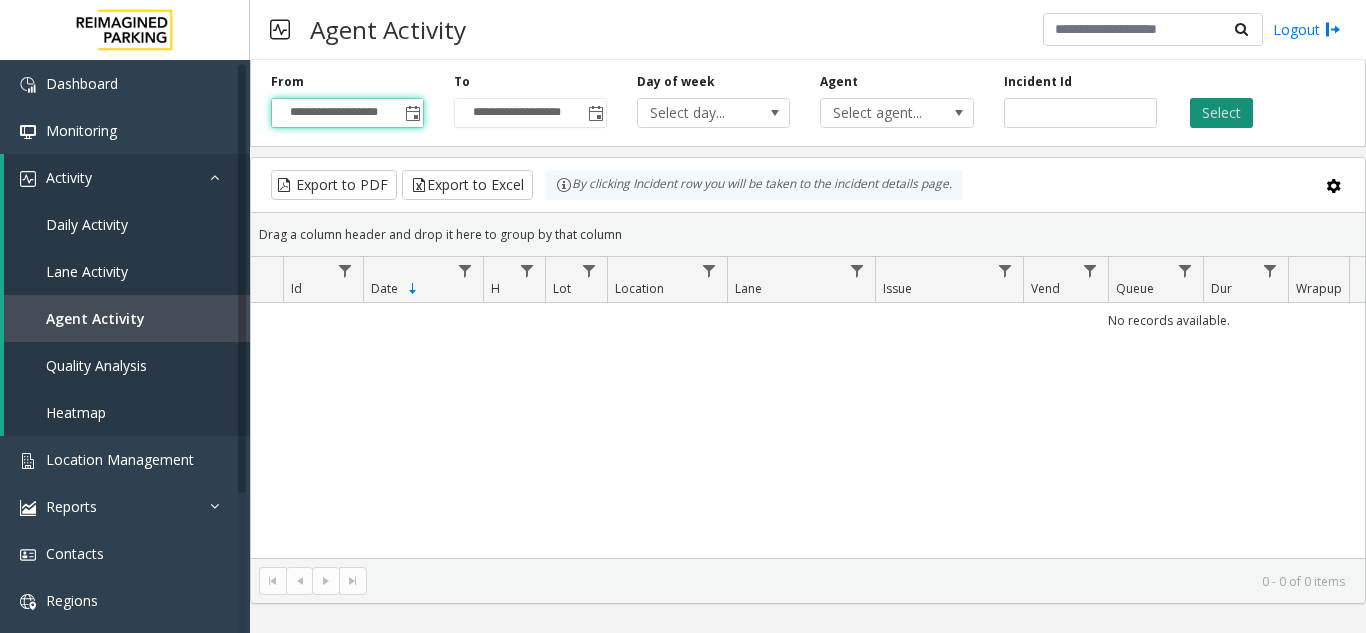 click on "Select" 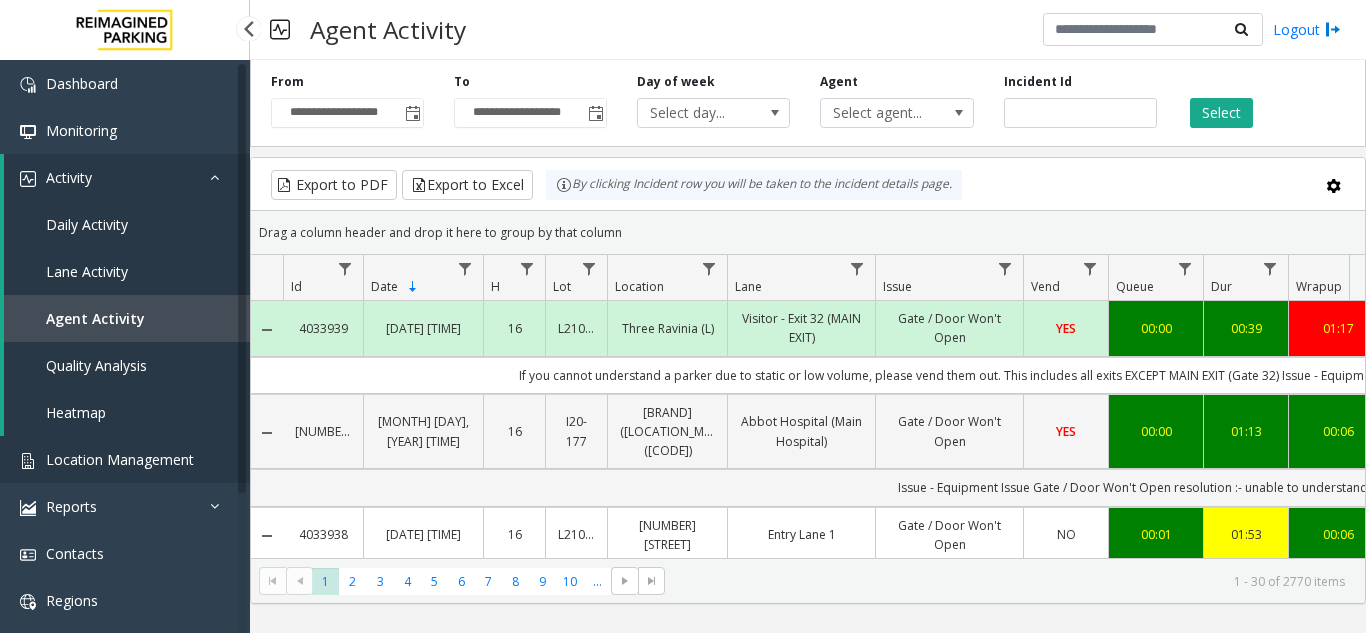 click on "Location Management" at bounding box center [120, 459] 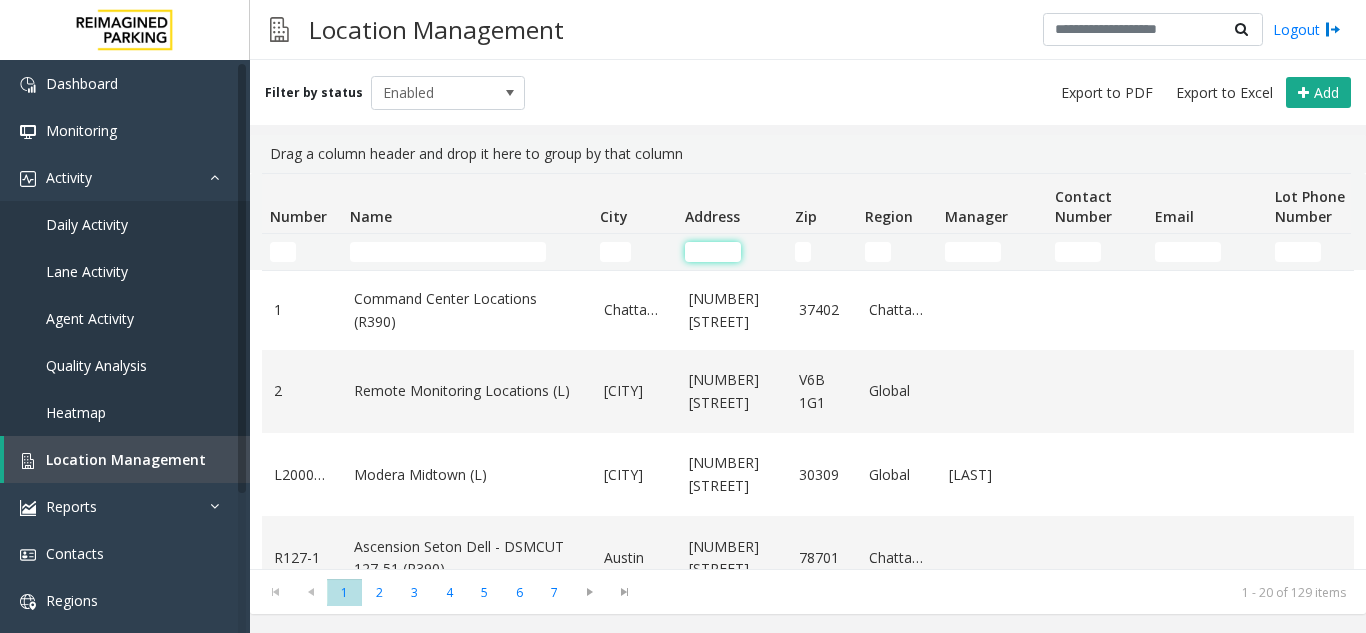 click 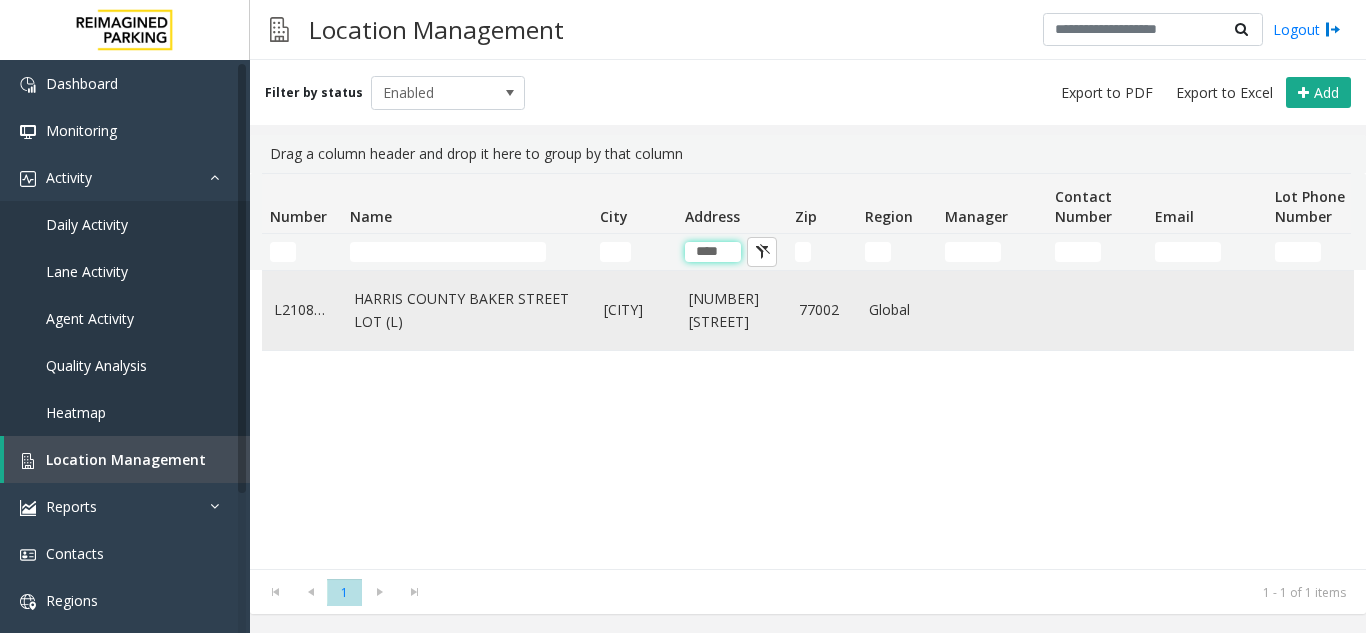 type on "****" 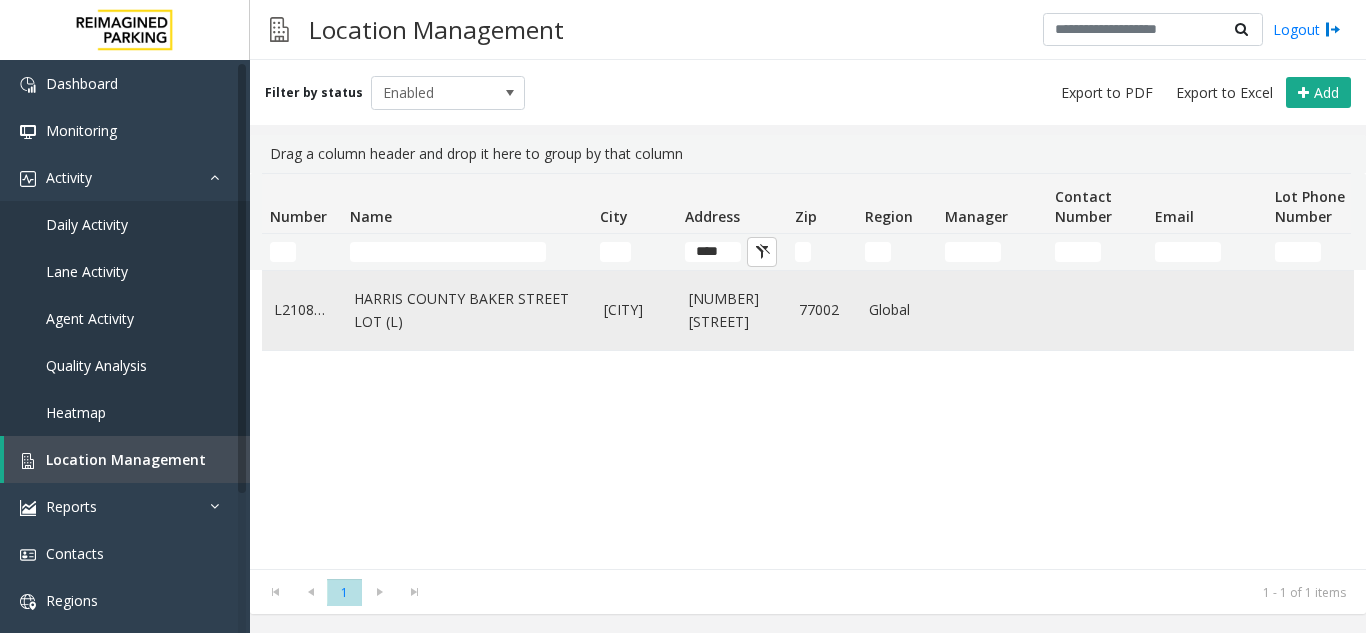 click on "1300 Baker Street" 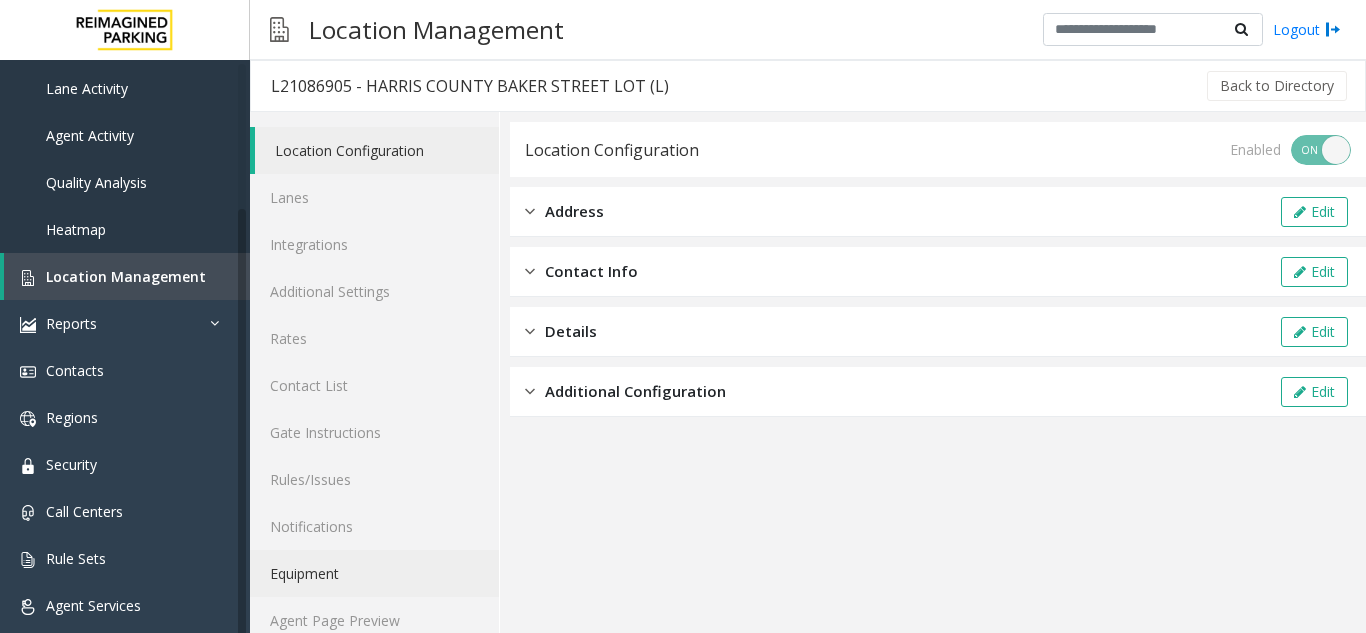 scroll, scrollTop: 185, scrollLeft: 0, axis: vertical 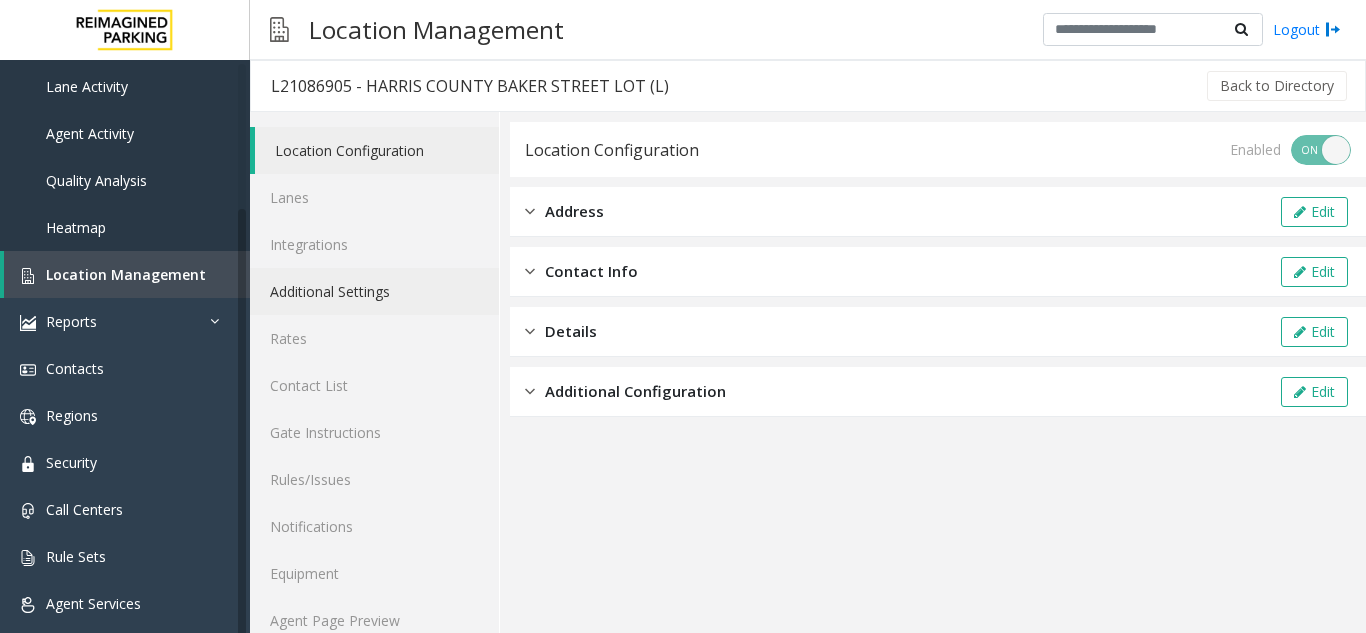 click on "Additional Settings" 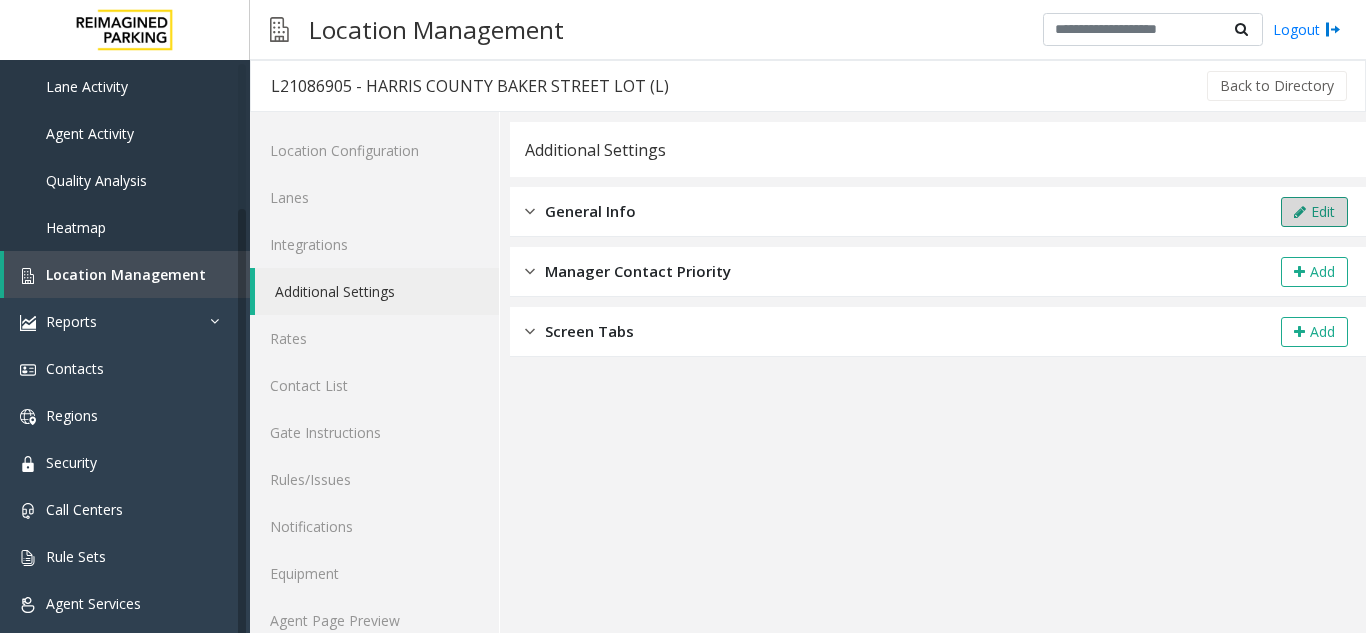 click on "Edit" 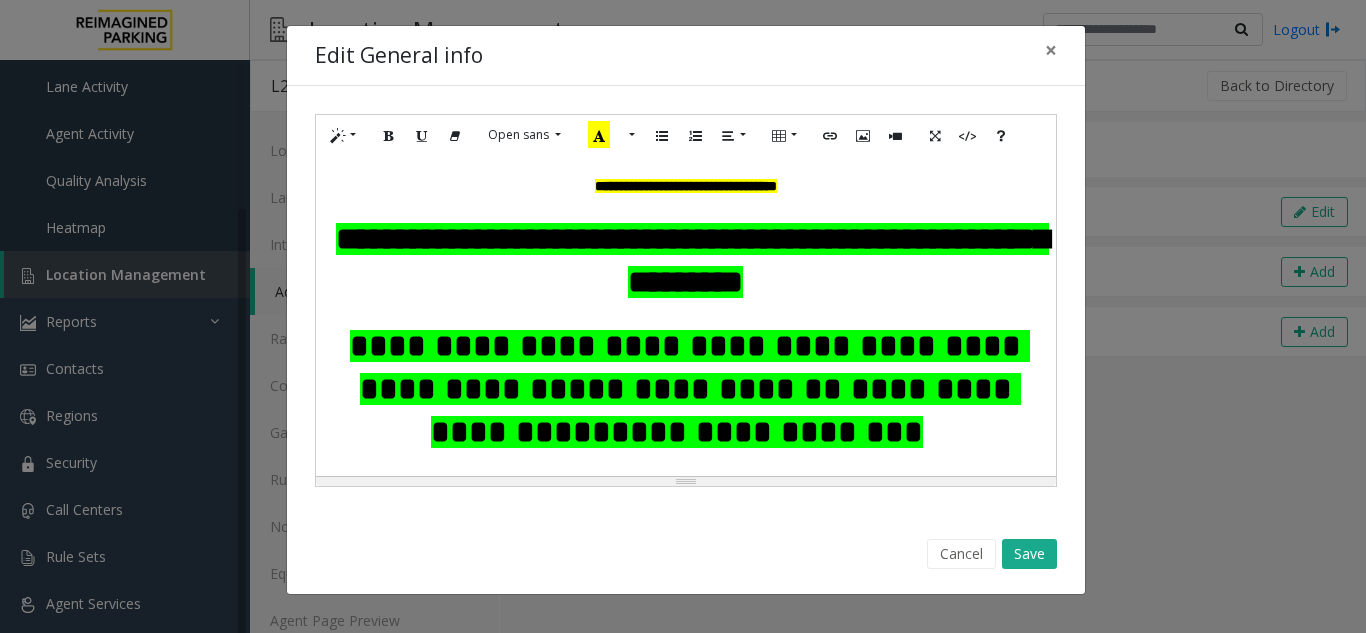 scroll, scrollTop: 0, scrollLeft: 0, axis: both 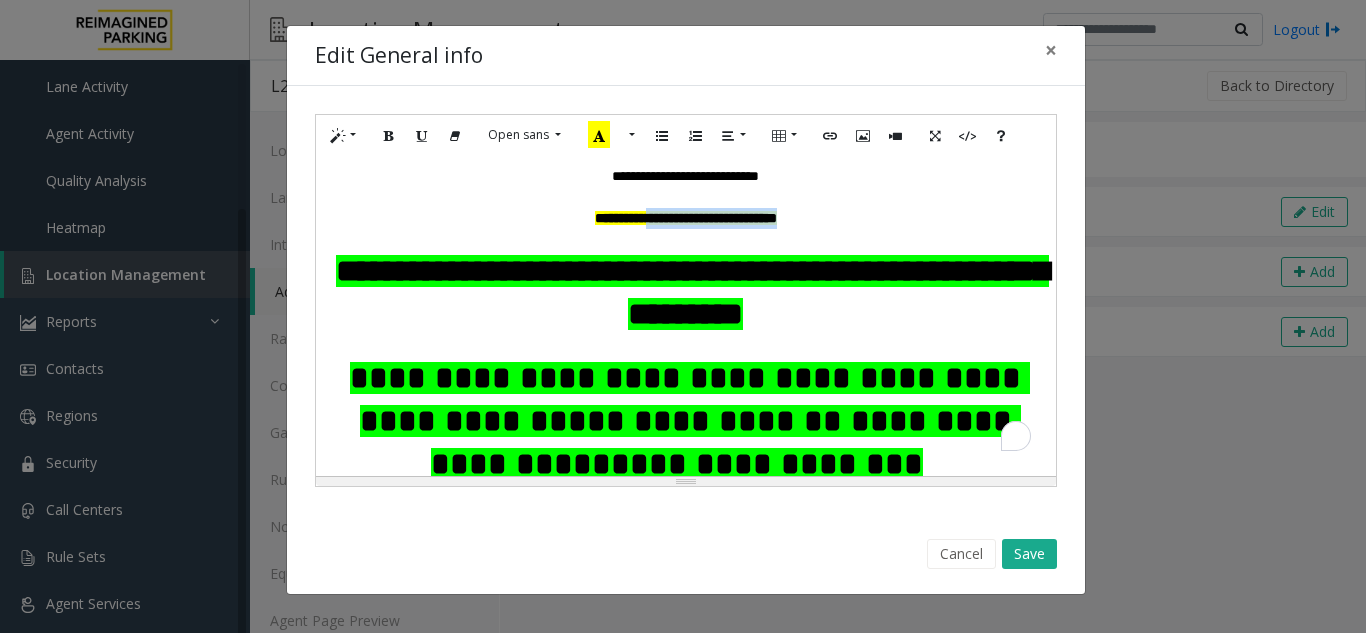 drag, startPoint x: 621, startPoint y: 223, endPoint x: 781, endPoint y: 233, distance: 160.3122 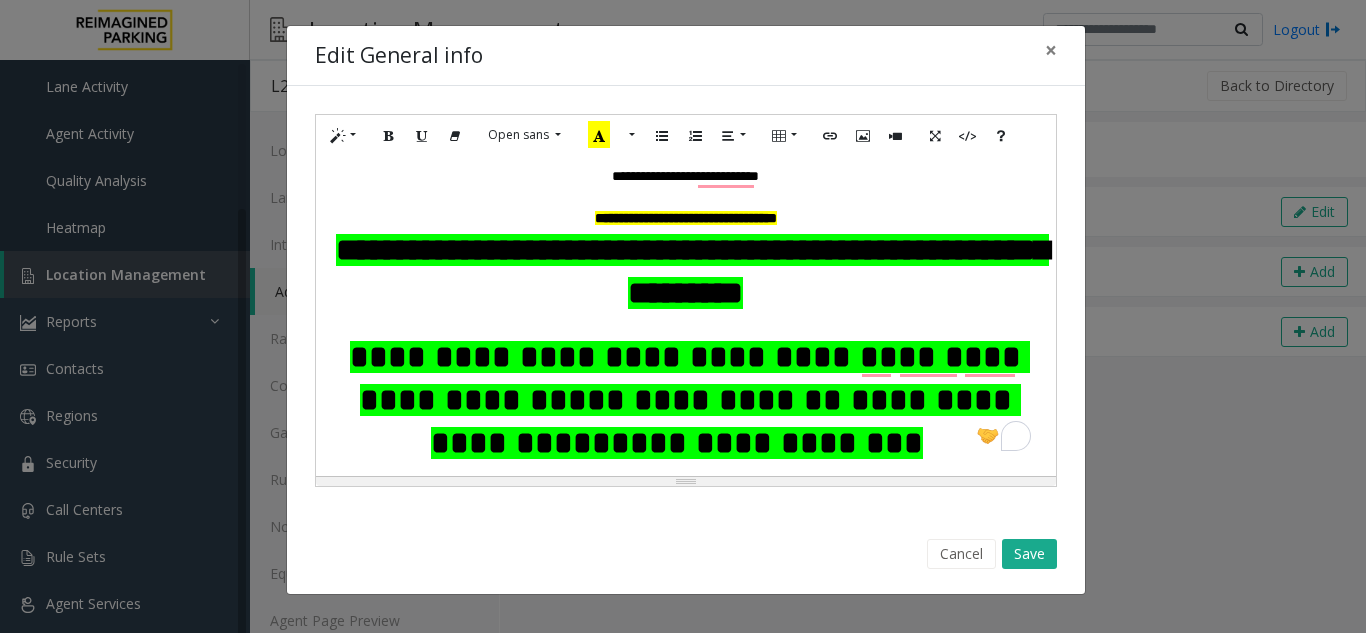 click on "**********" 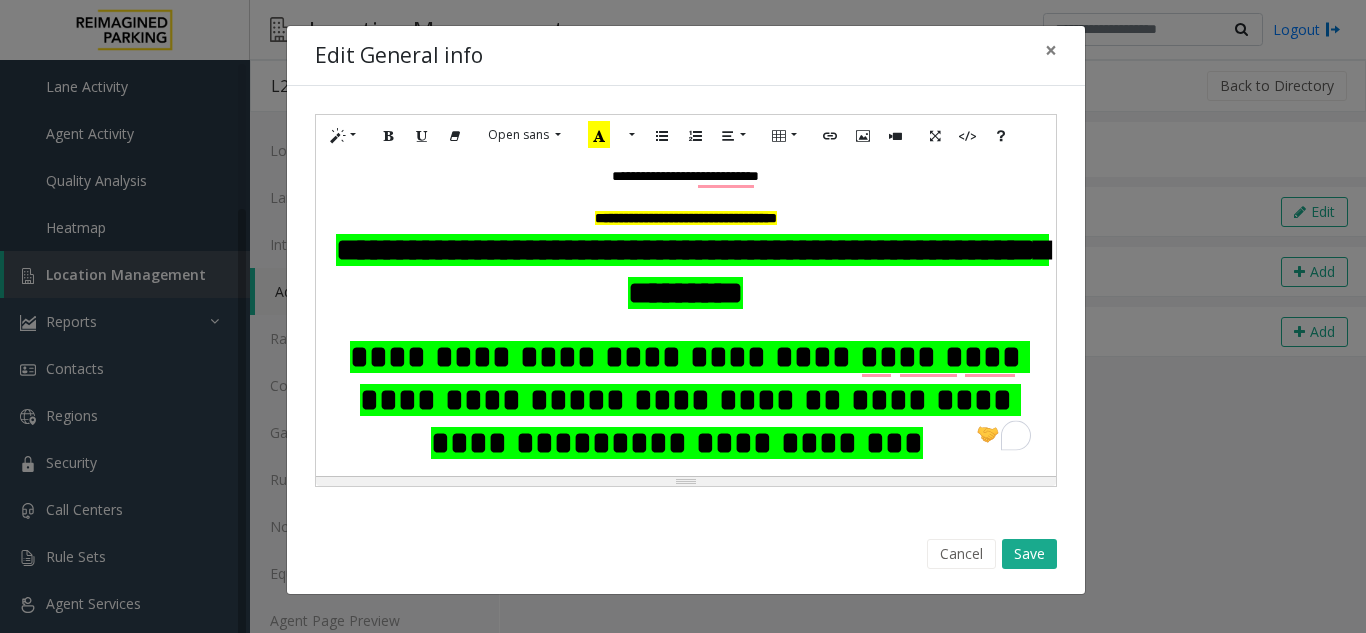 click on "**********" 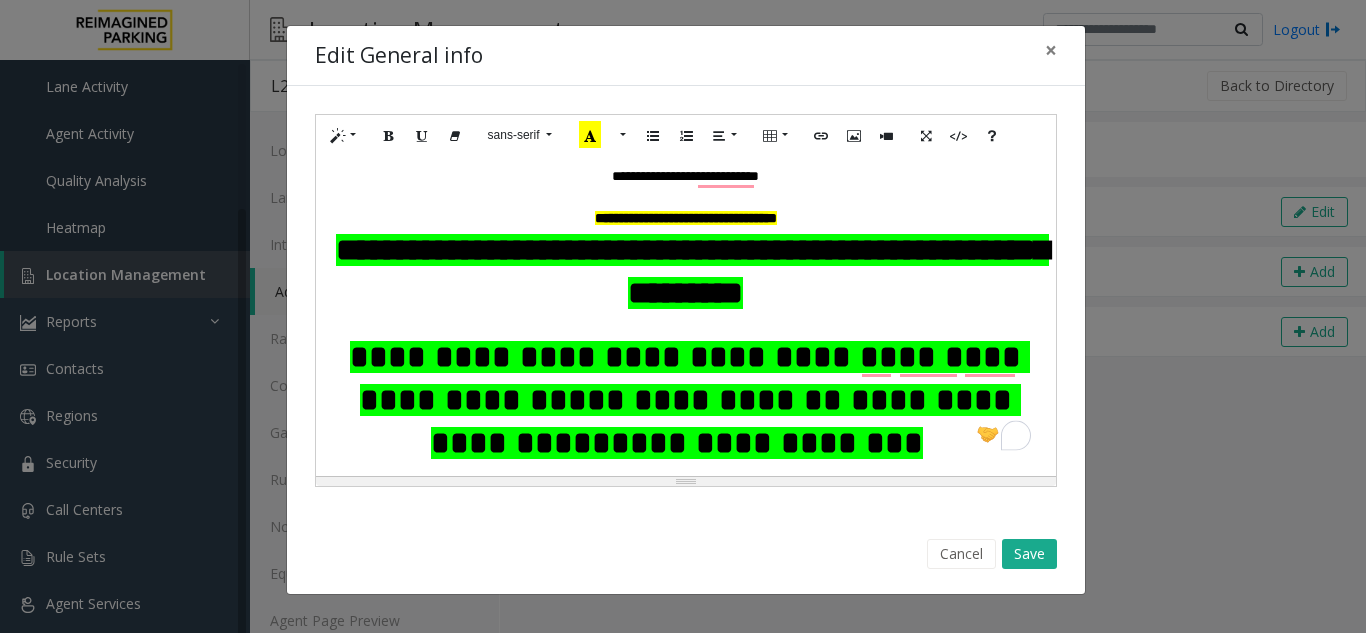 scroll, scrollTop: 100, scrollLeft: 0, axis: vertical 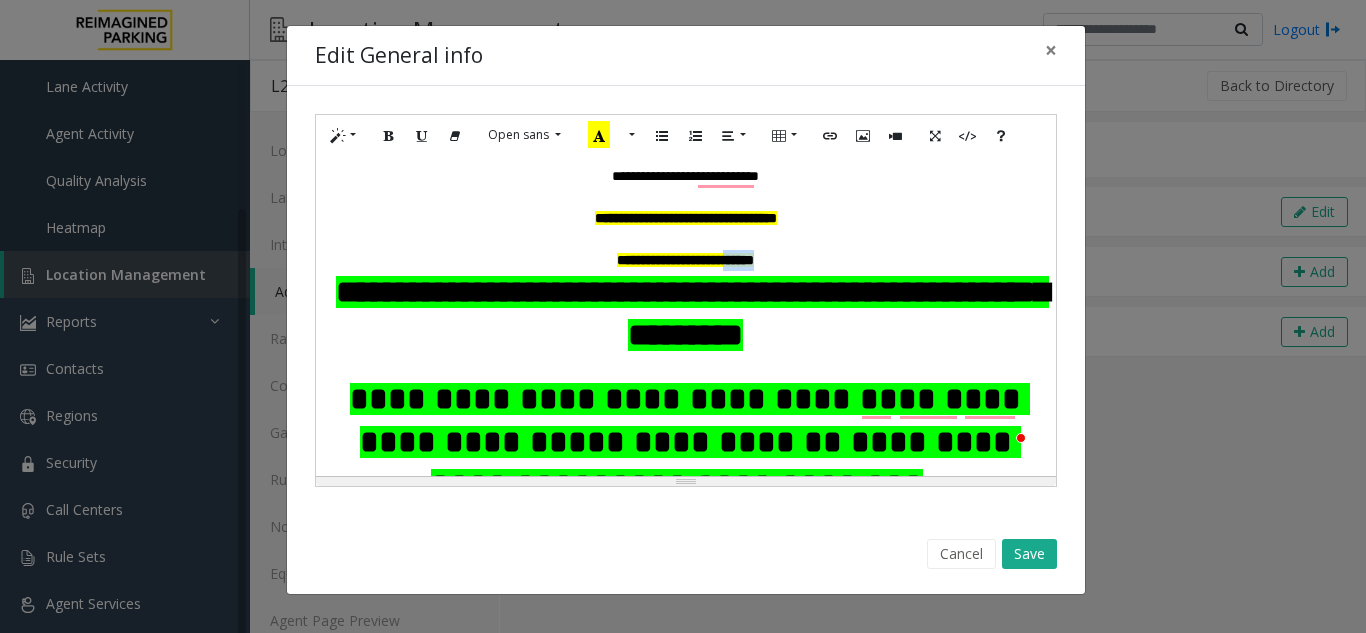 drag, startPoint x: 770, startPoint y: 265, endPoint x: 735, endPoint y: 264, distance: 35.014282 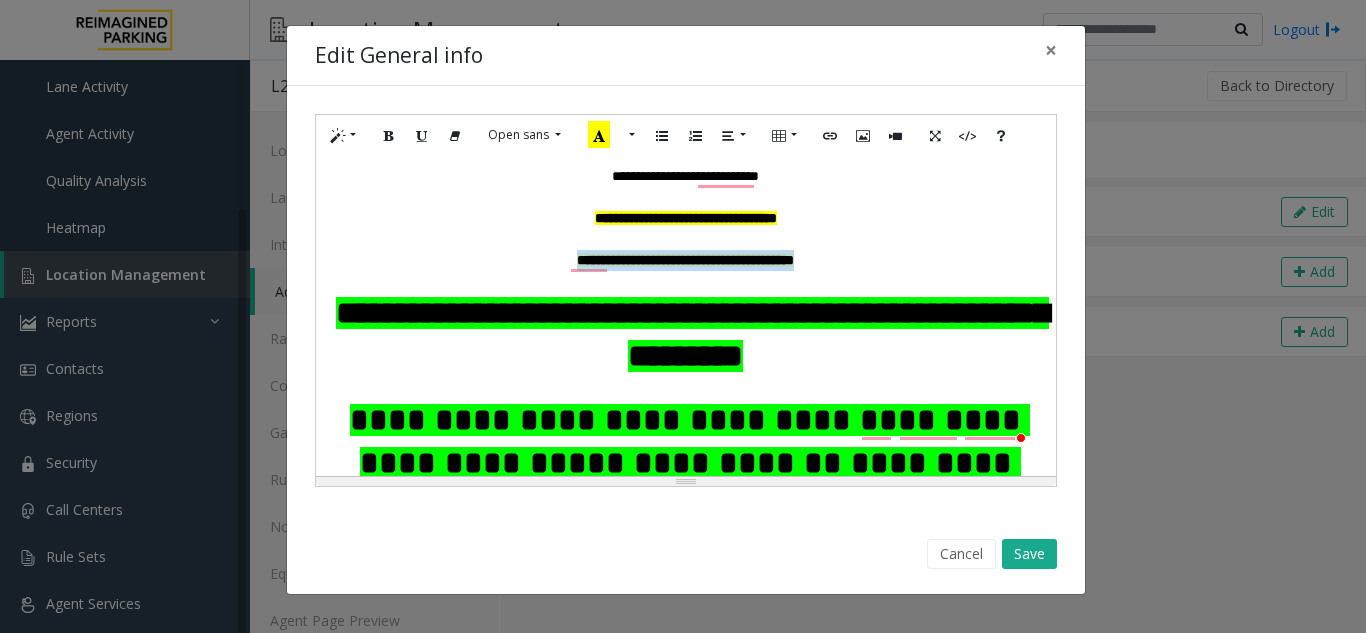 drag, startPoint x: 861, startPoint y: 259, endPoint x: 491, endPoint y: 251, distance: 370.0865 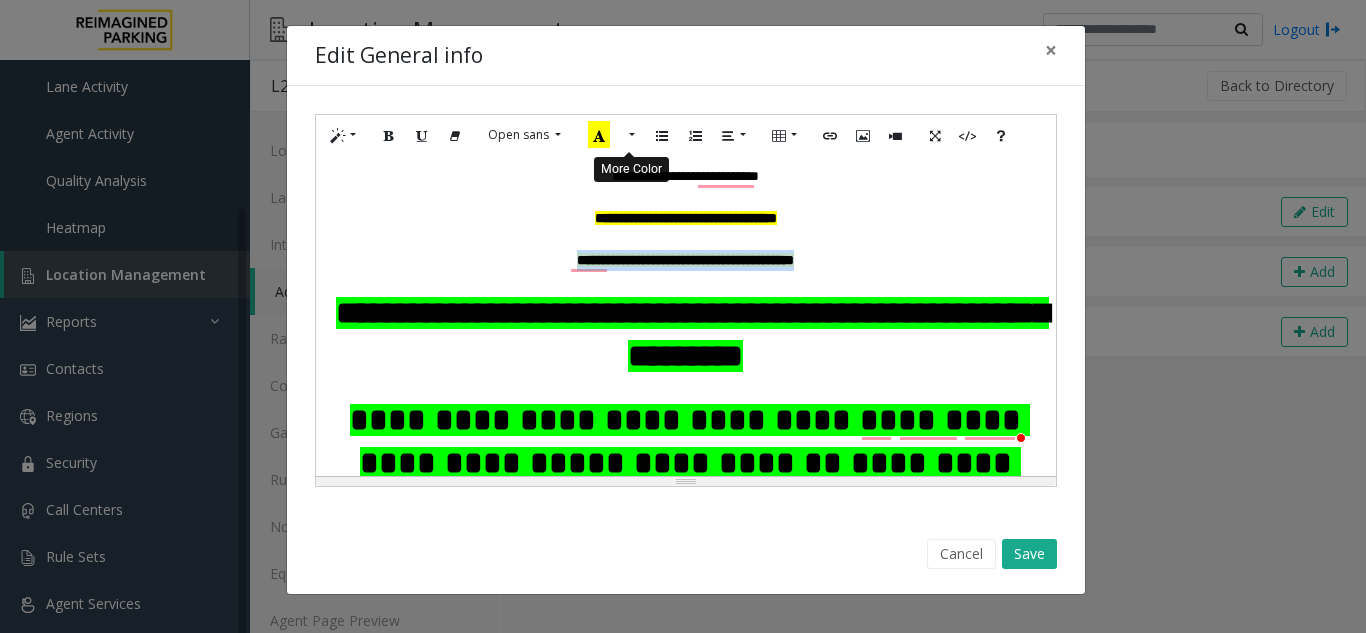 click 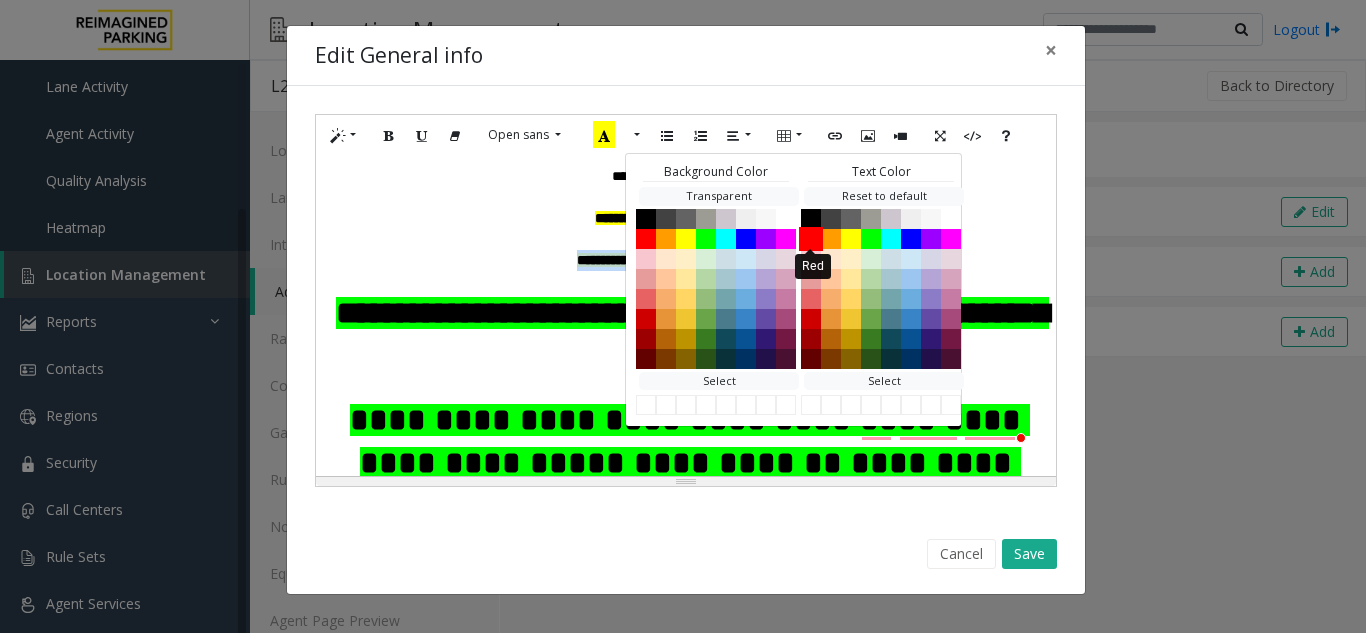 click 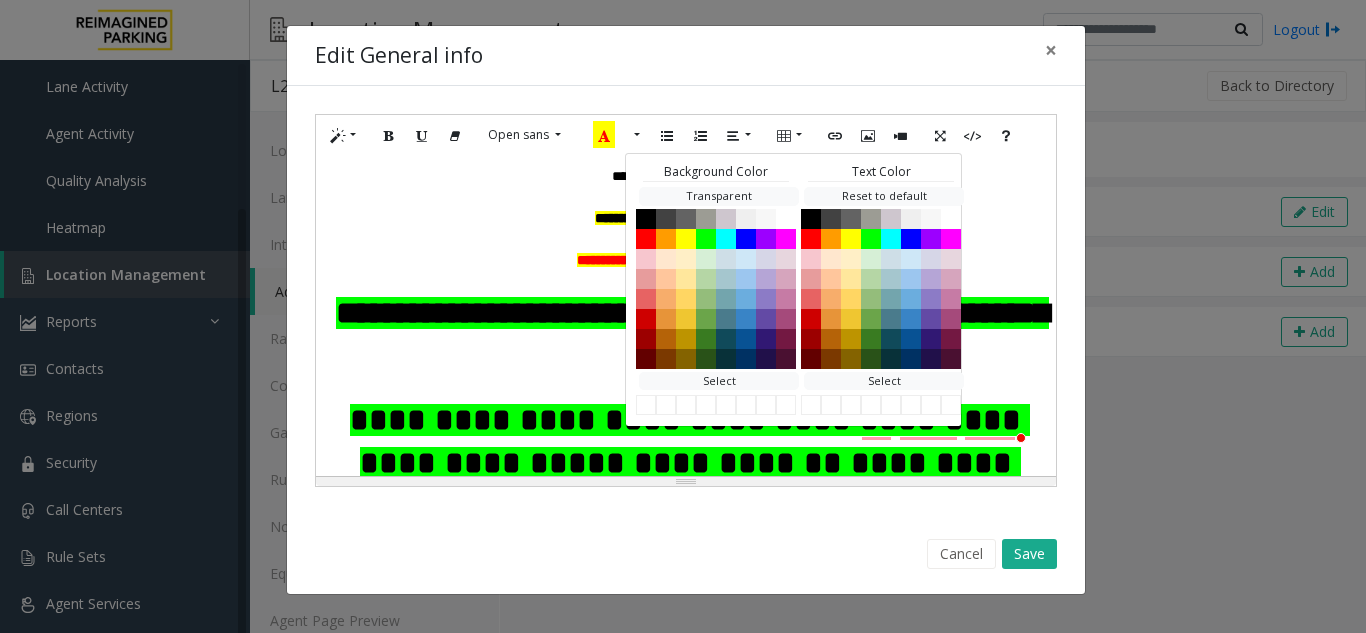 click 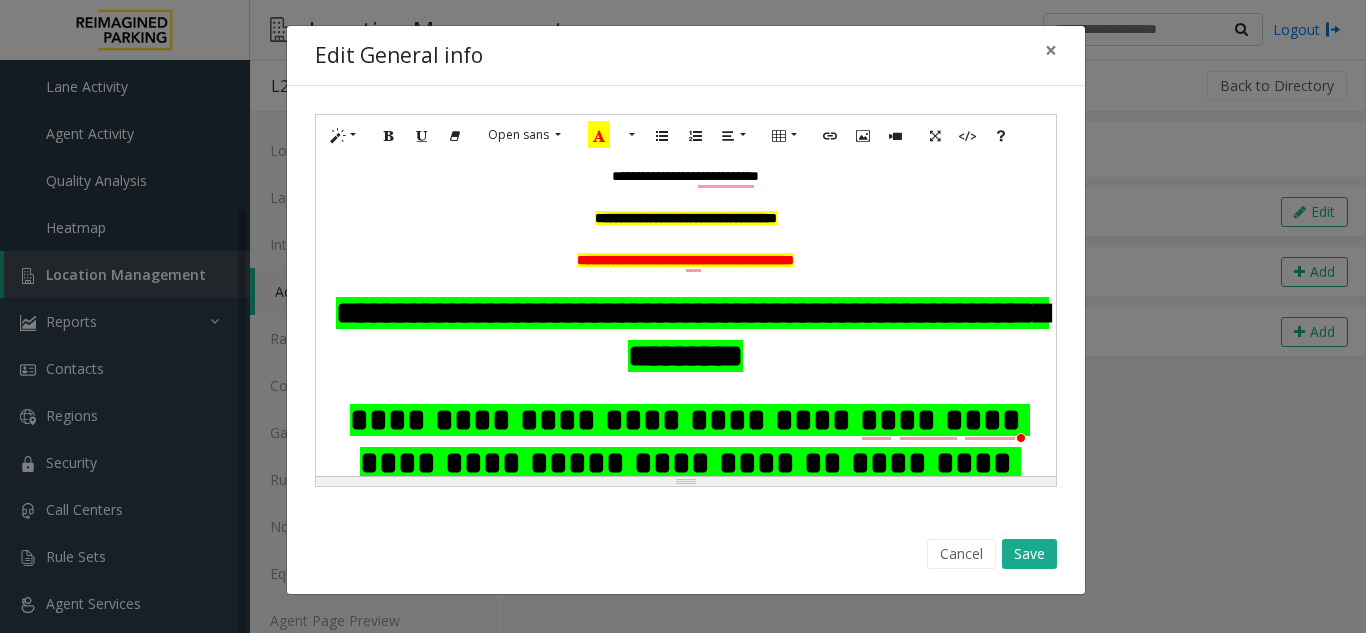 click on "**********" 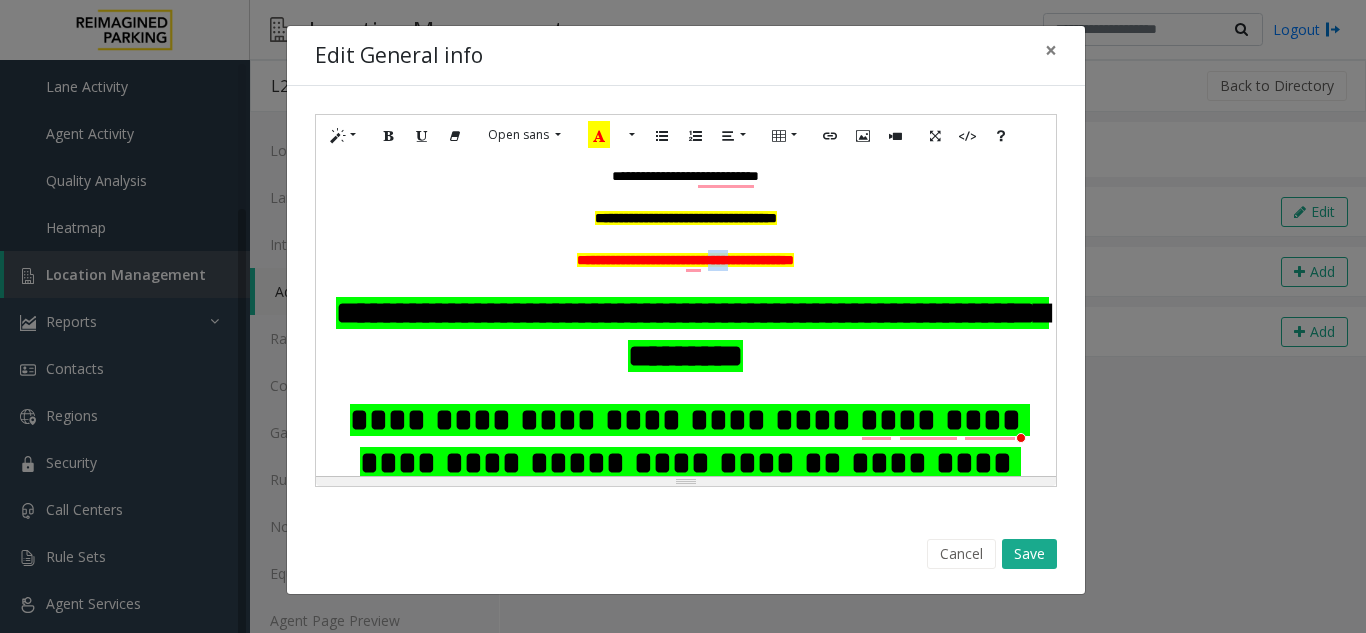 click on "**********" 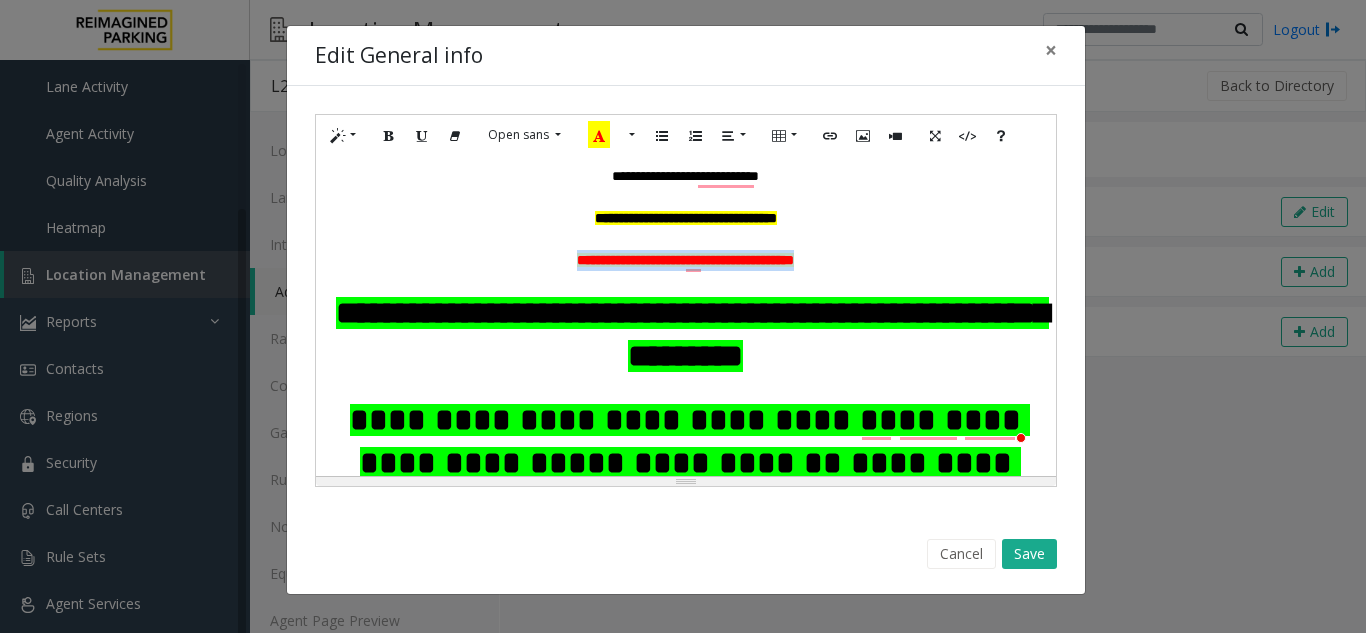 click on "**********" 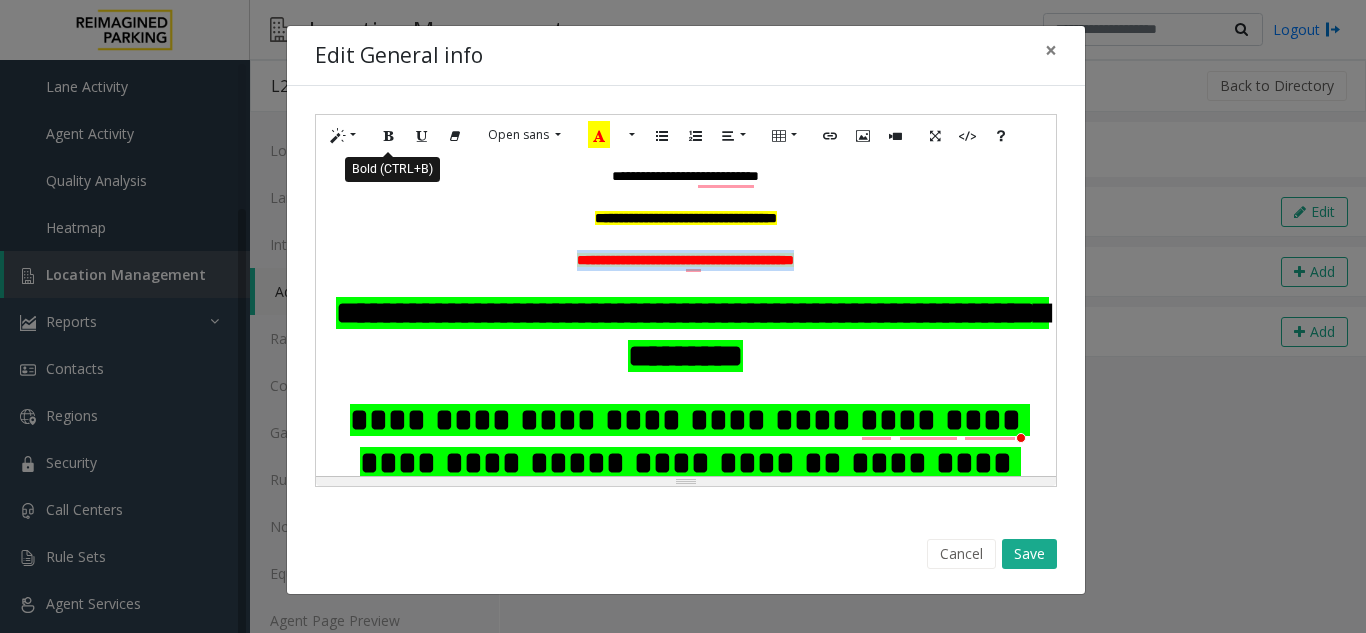 click 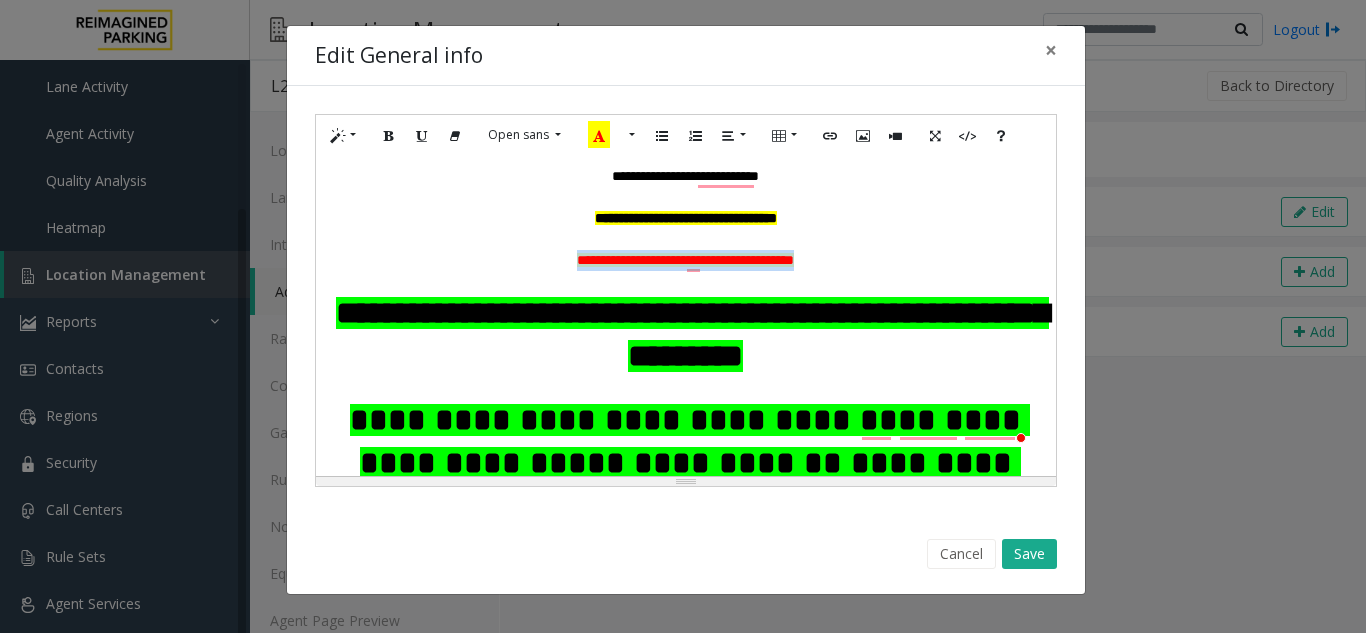 click on "**********" 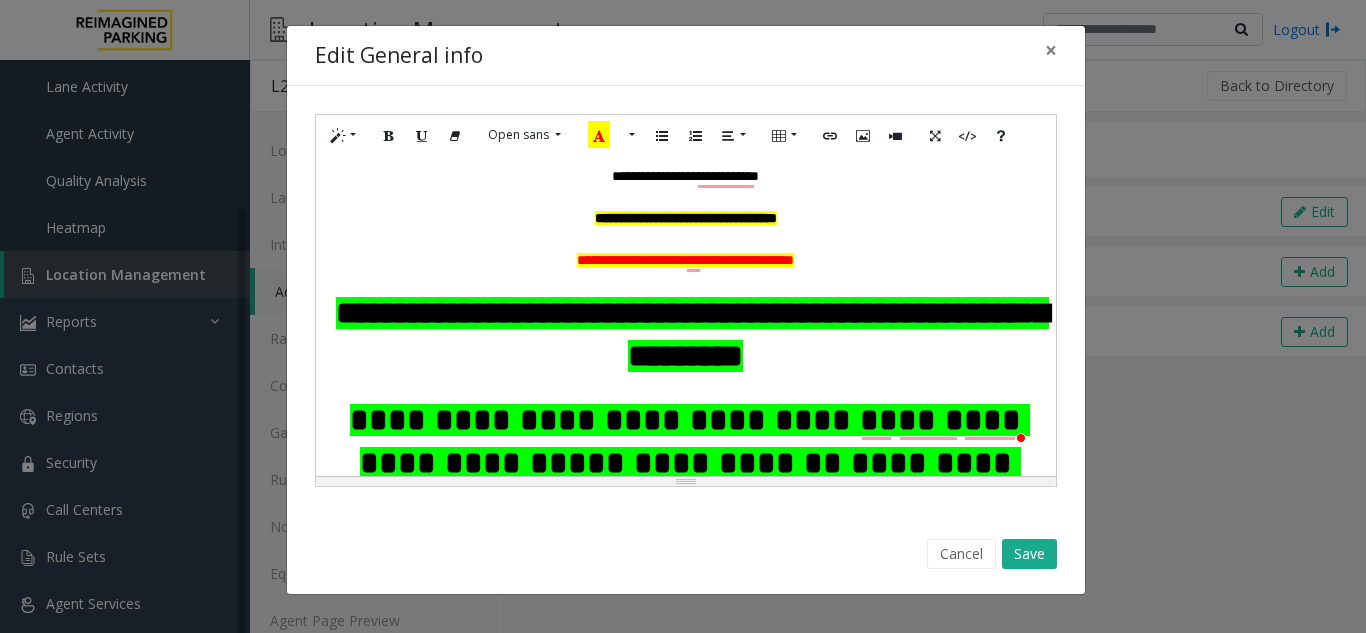 click on "**********" 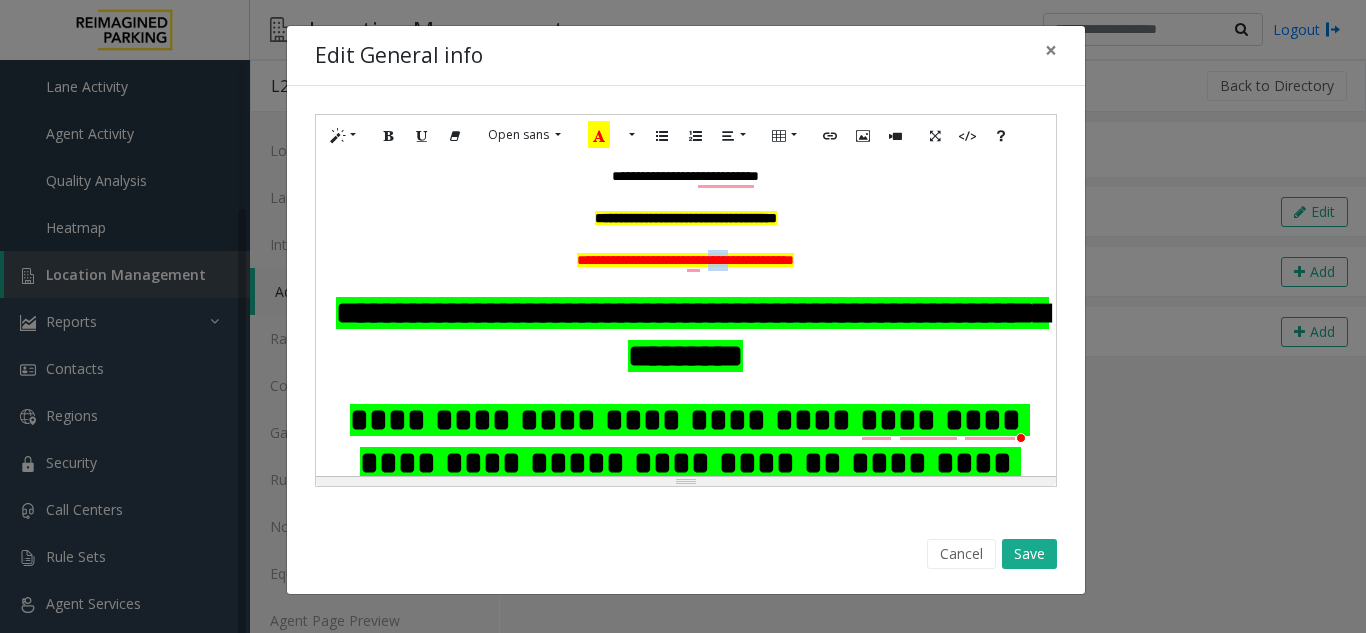 click on "**********" 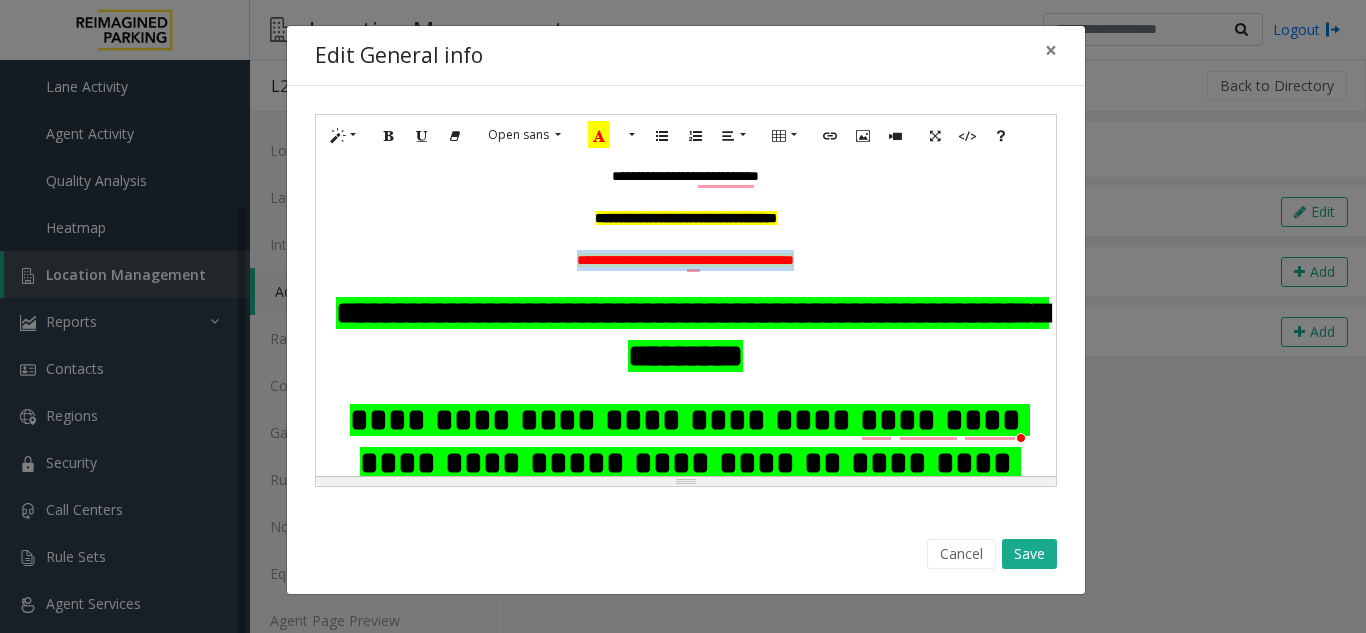 click on "**********" 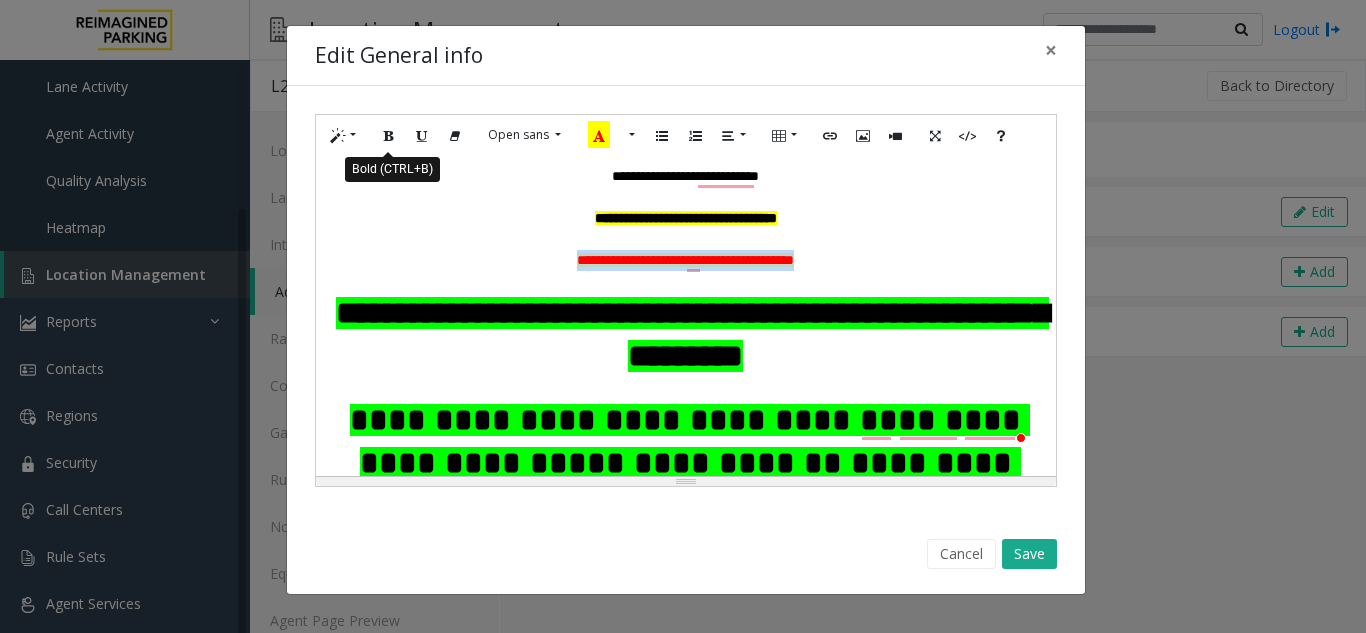 click 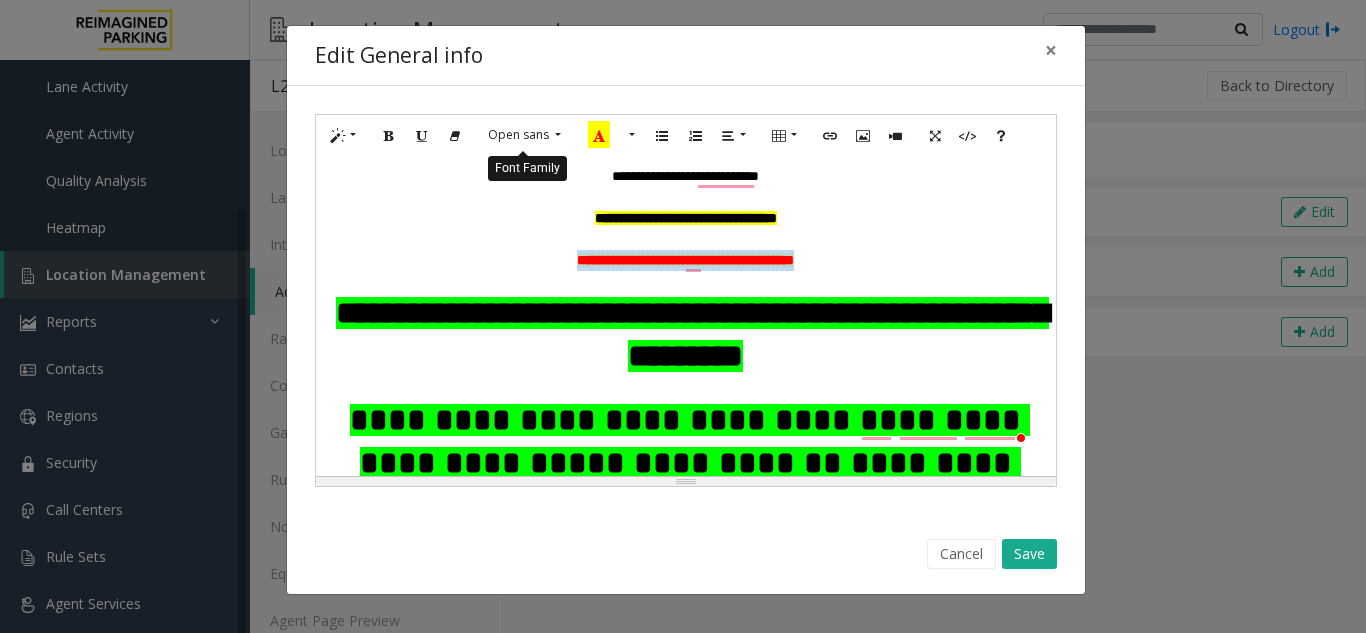 click on "Open sans" 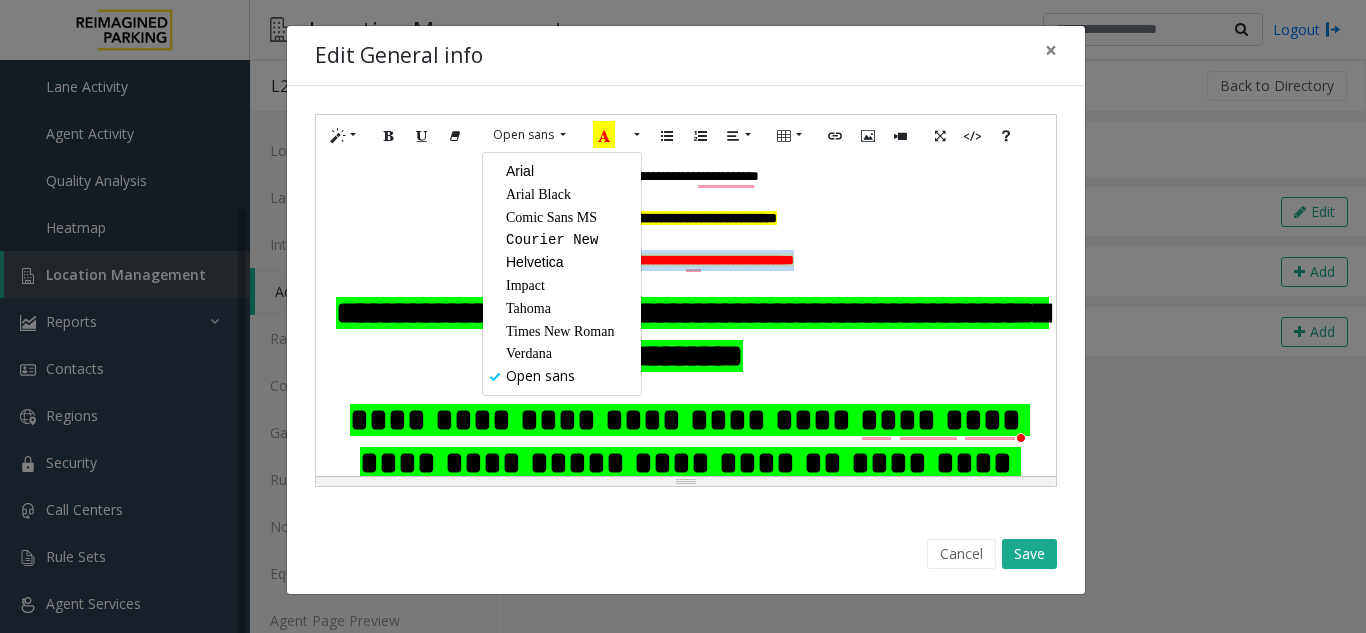 click on "Arial Black" 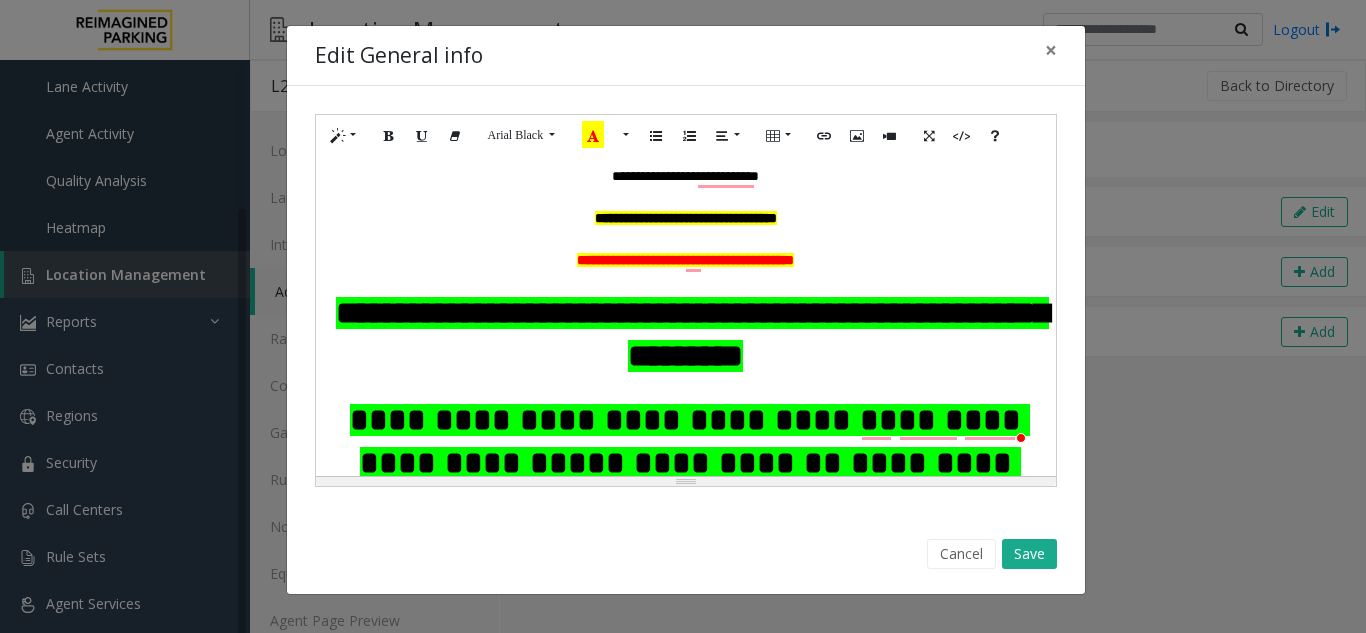 click on "**********" 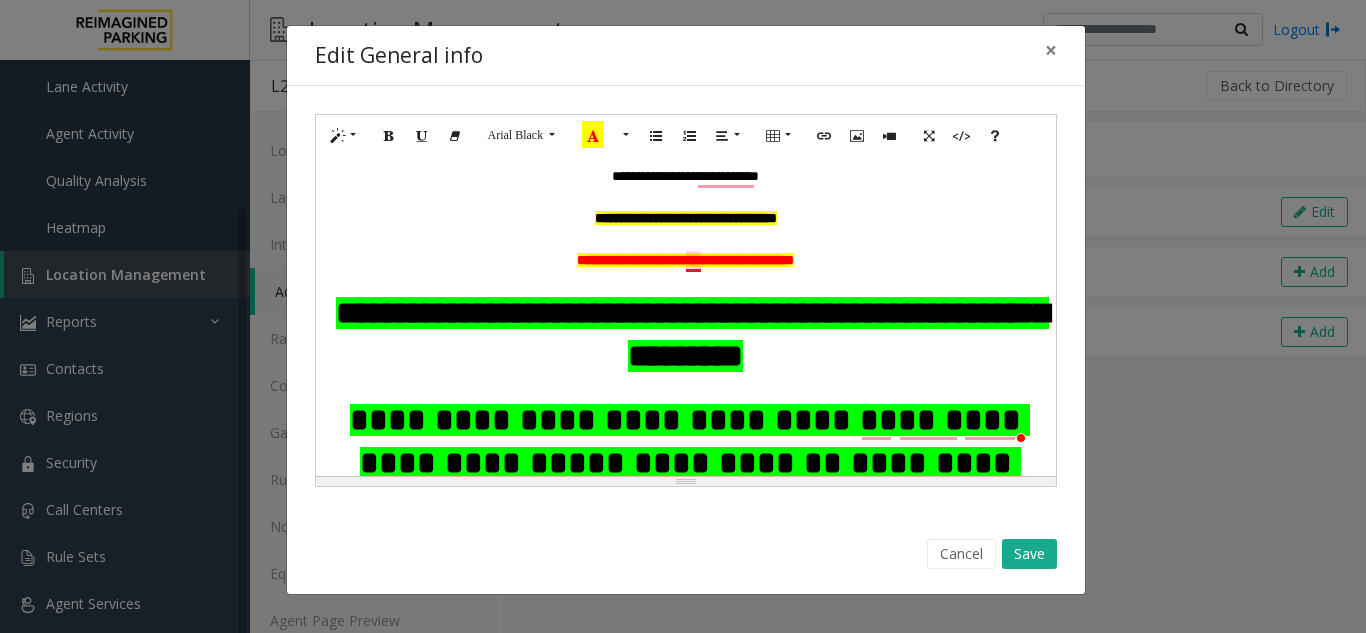 click on "**********" 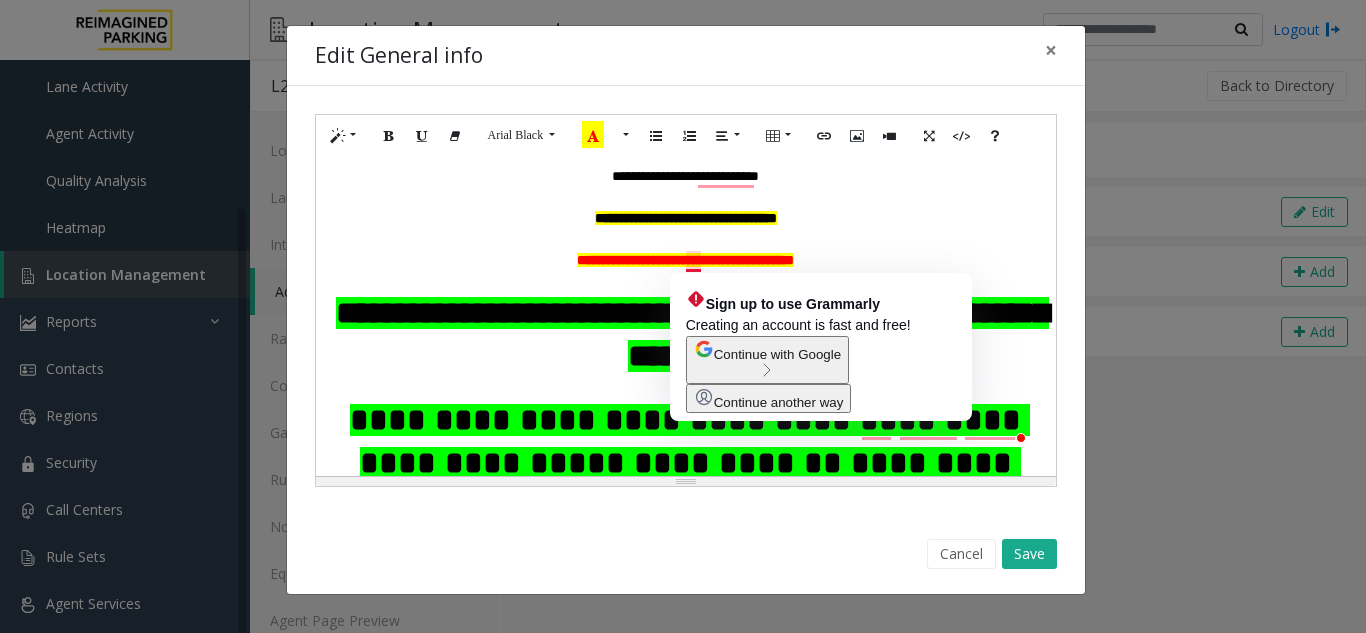 click 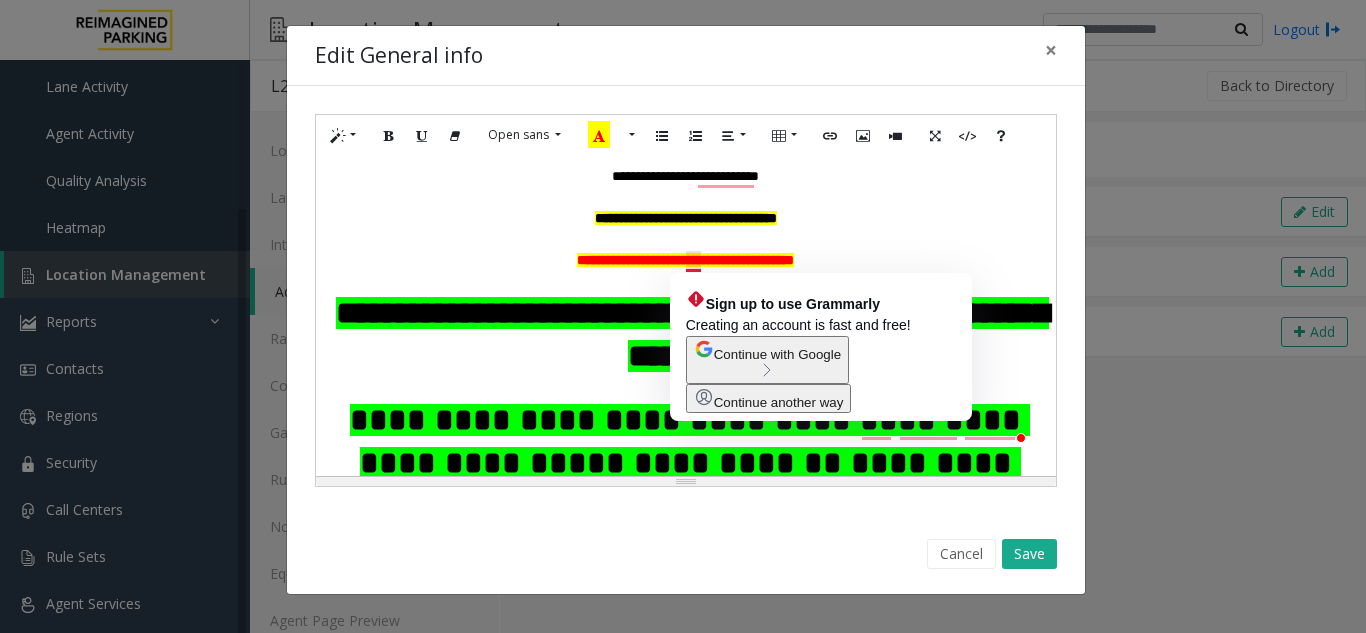 click on "**********" 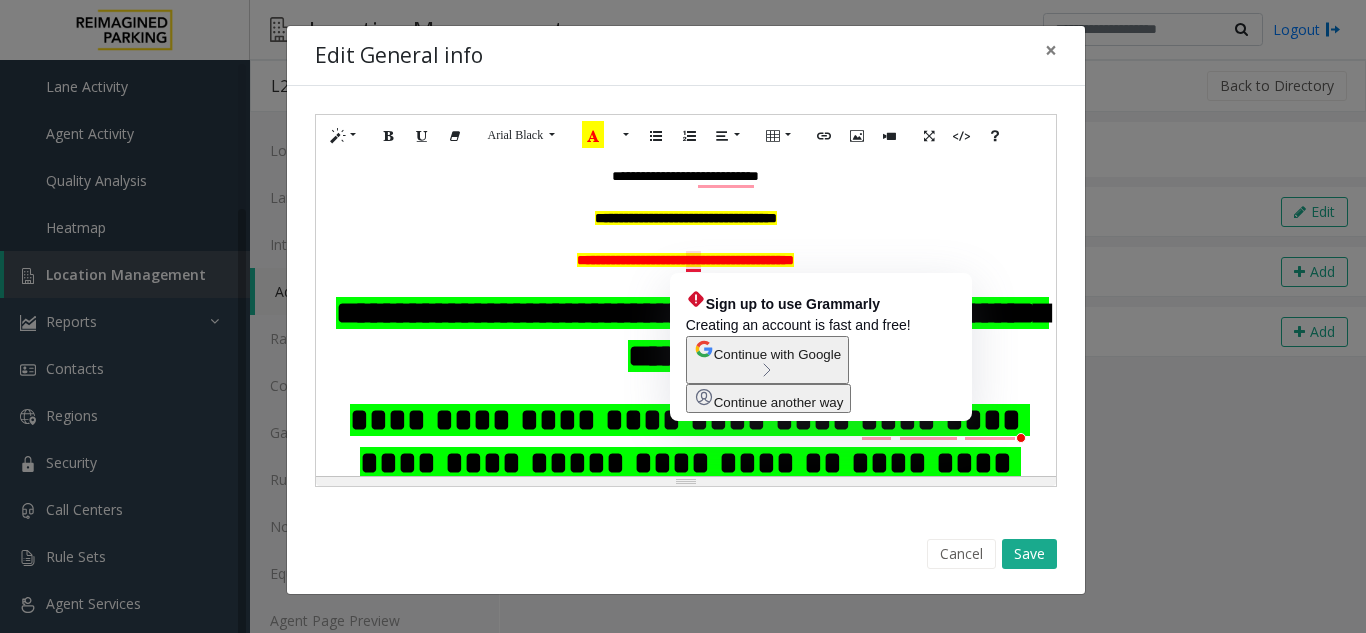 click 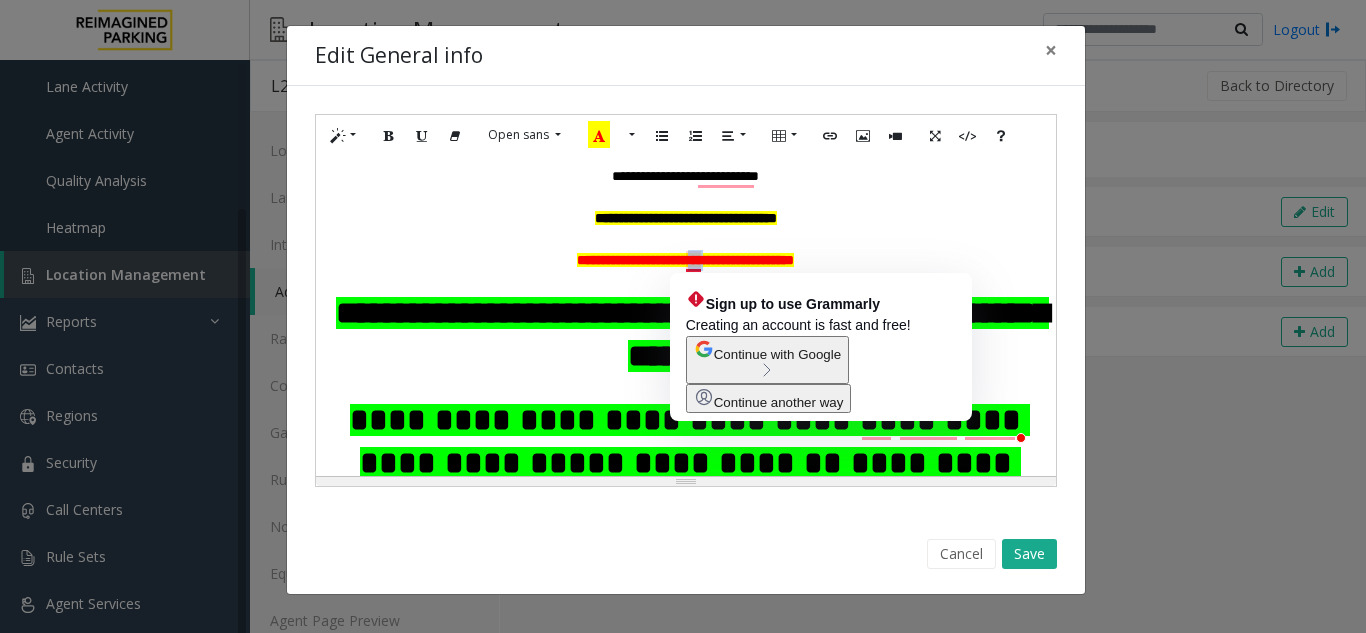 drag, startPoint x: 700, startPoint y: 264, endPoint x: 683, endPoint y: 264, distance: 17 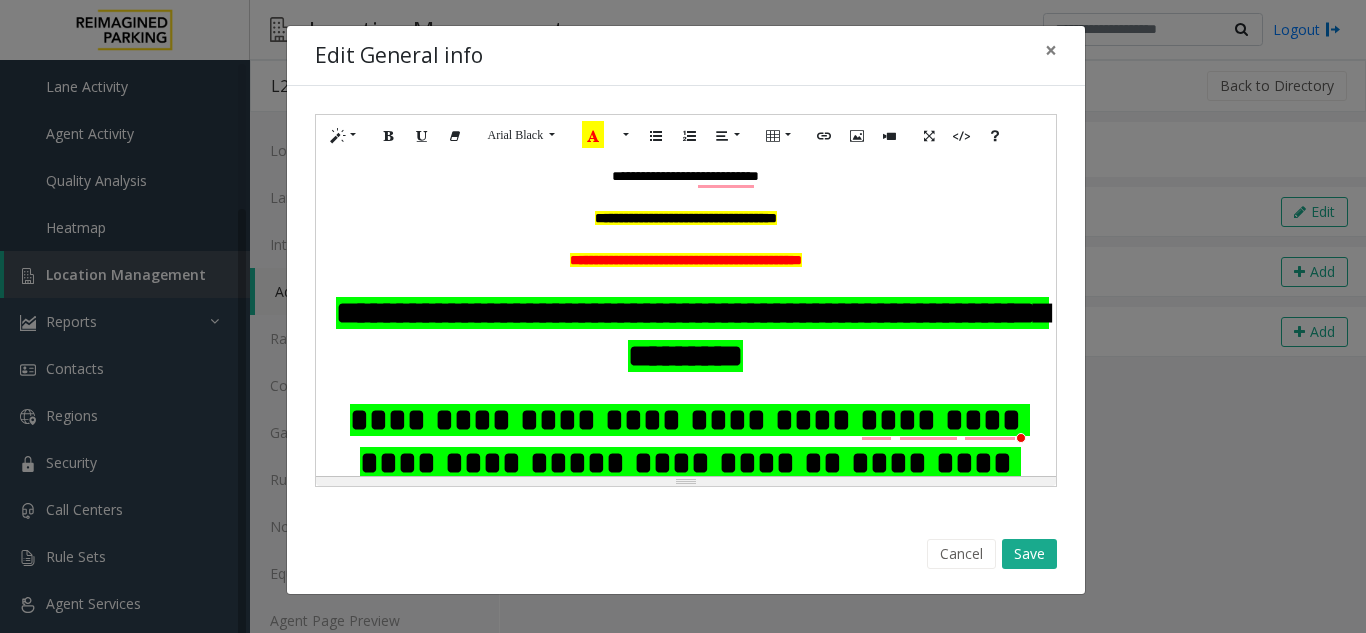 click 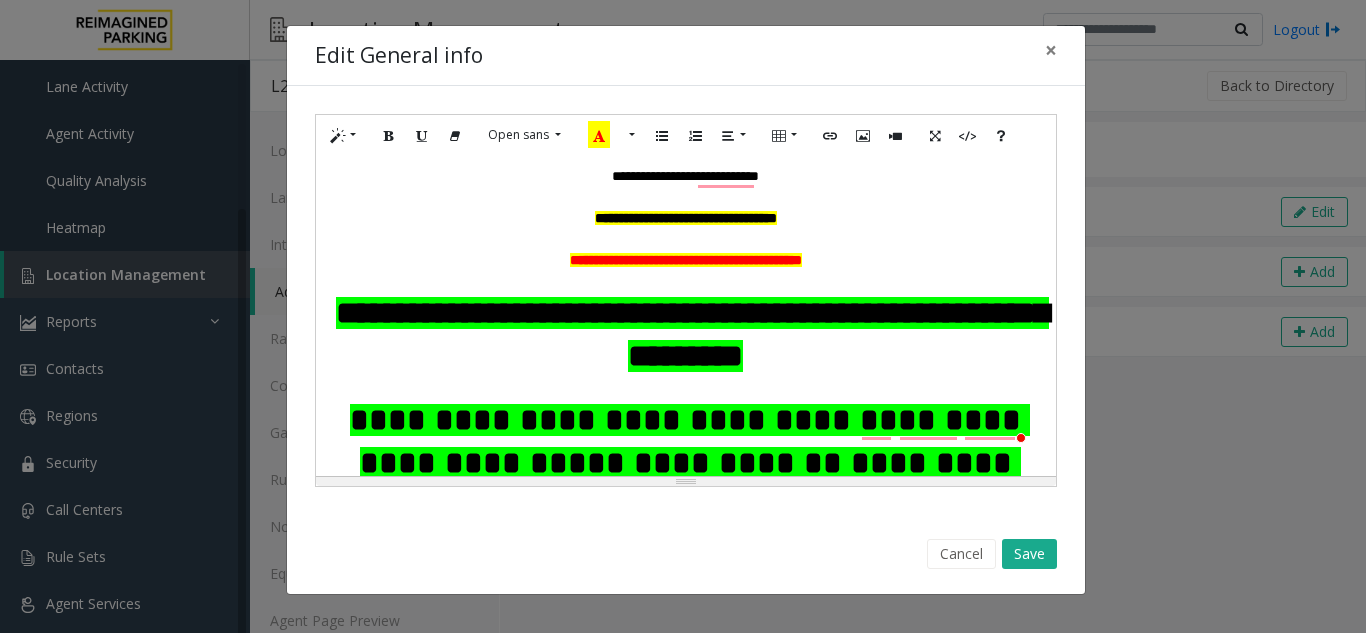 click on "**********" 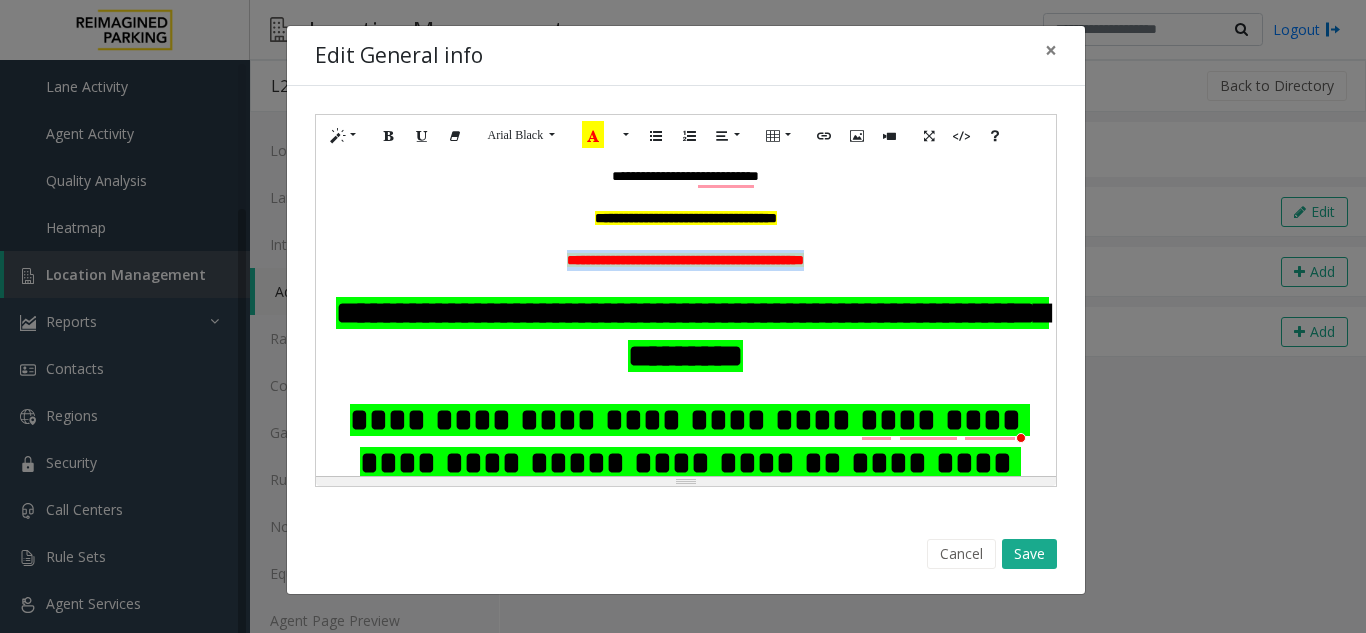 drag, startPoint x: 873, startPoint y: 262, endPoint x: 490, endPoint y: 267, distance: 383.03262 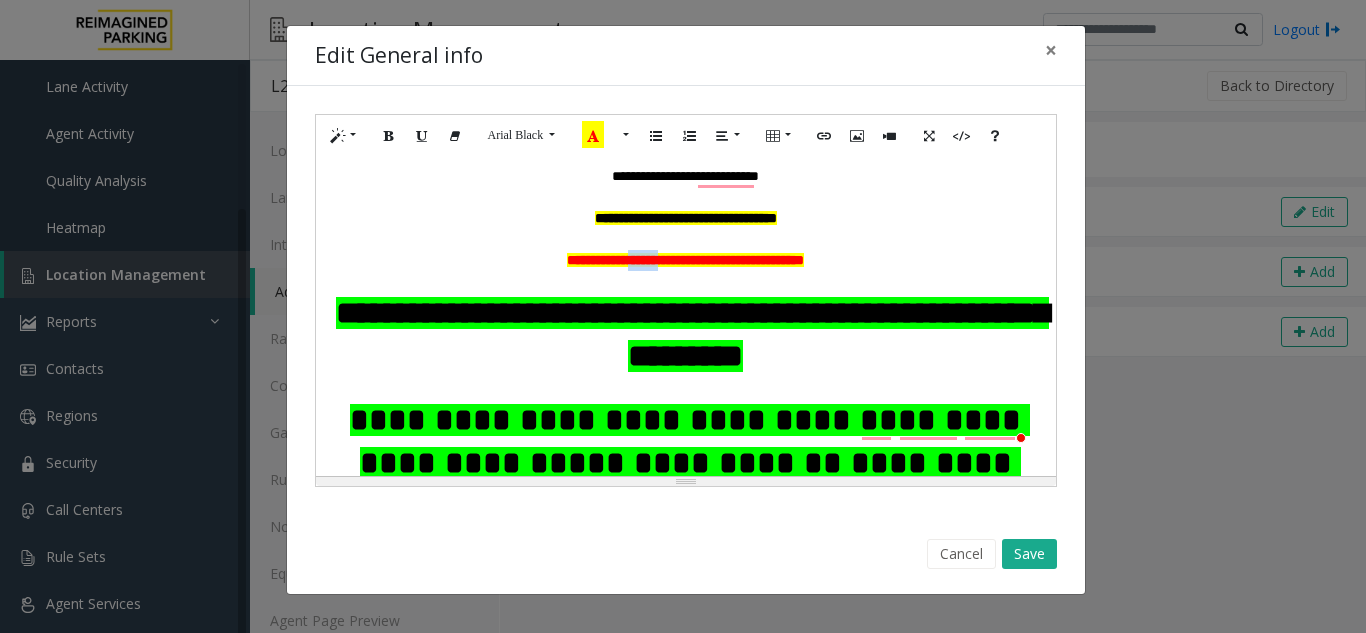 click on "**********" 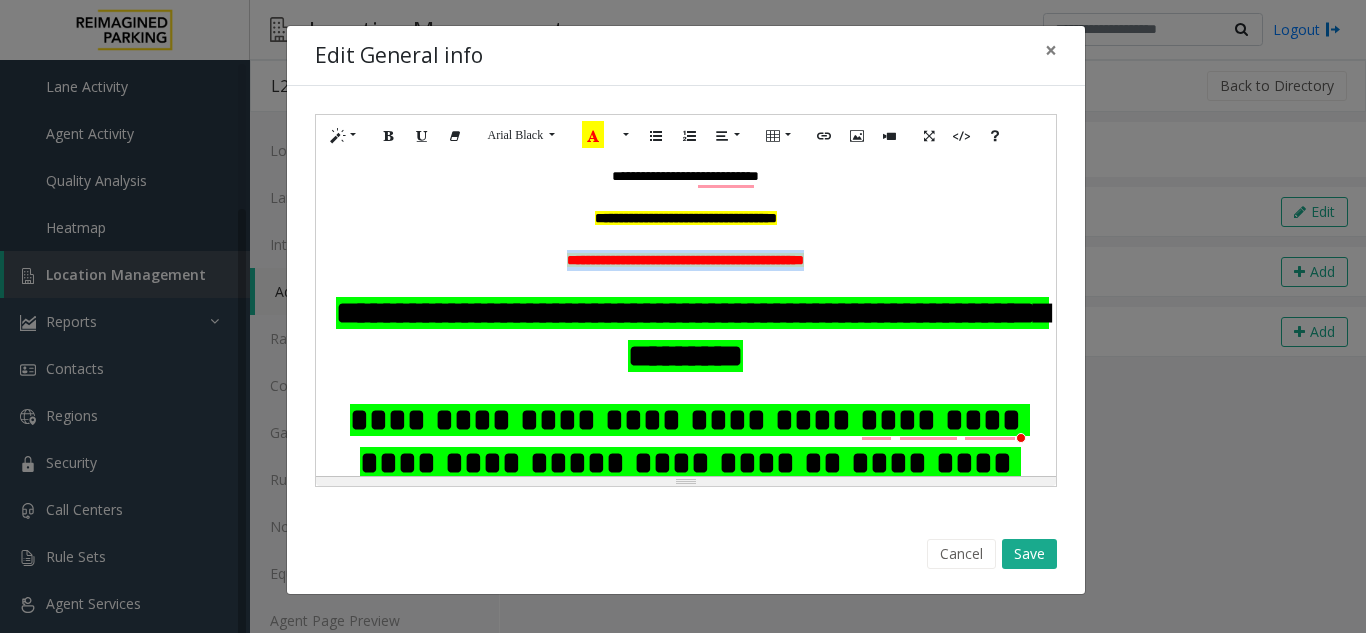click on "**********" 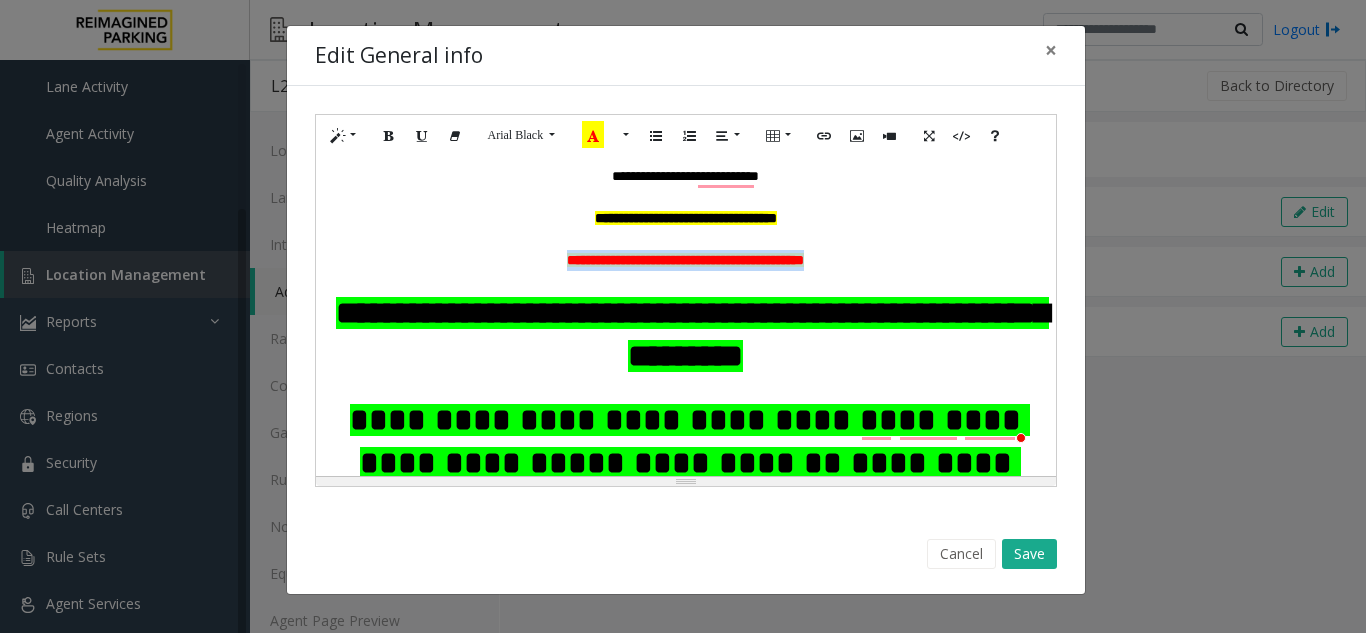click on "**********" 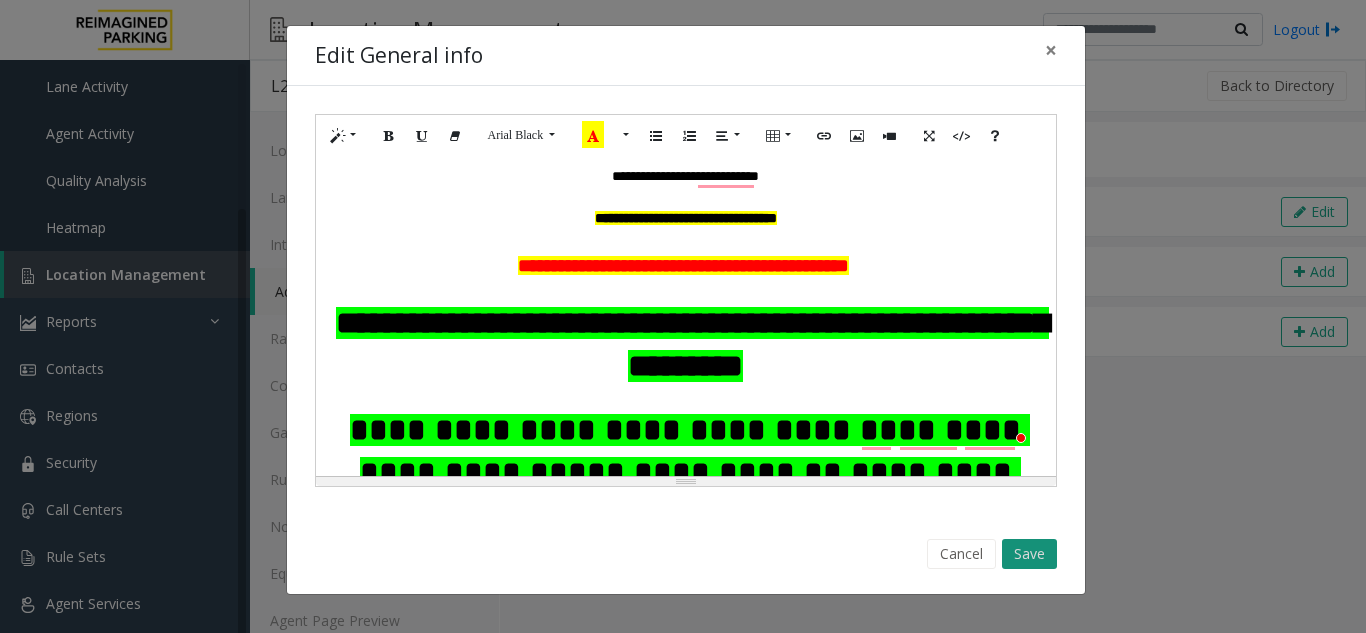 click on "Save" 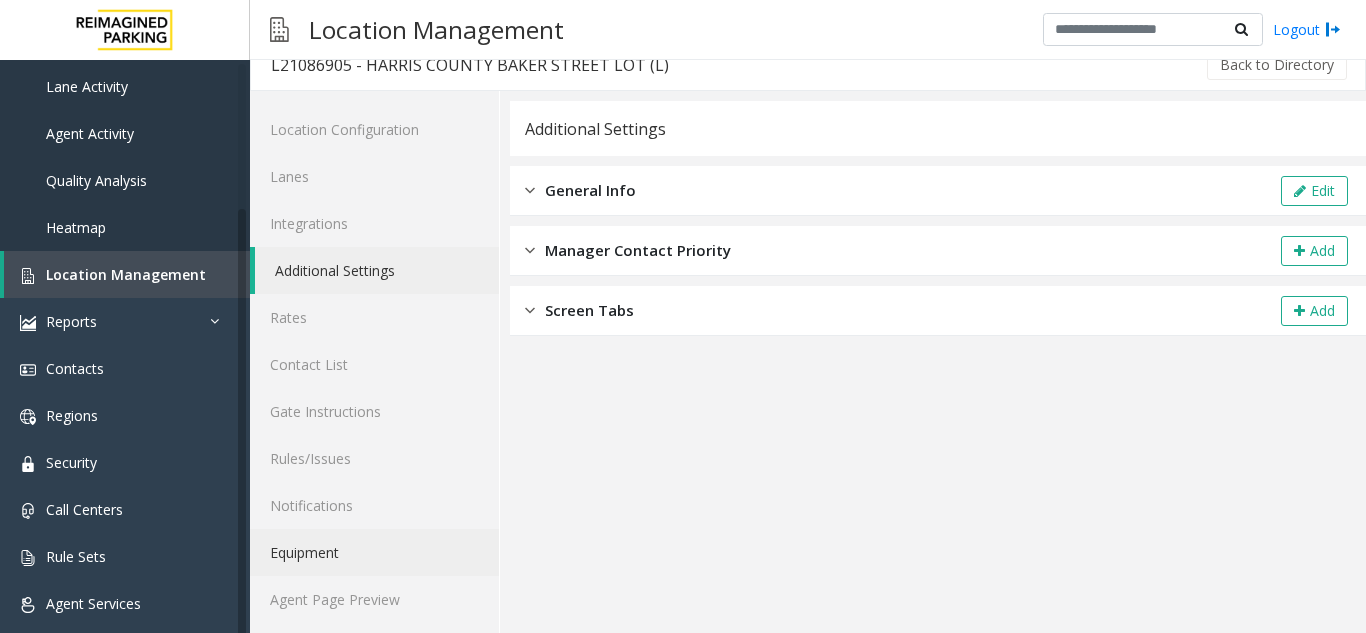 scroll, scrollTop: 26, scrollLeft: 0, axis: vertical 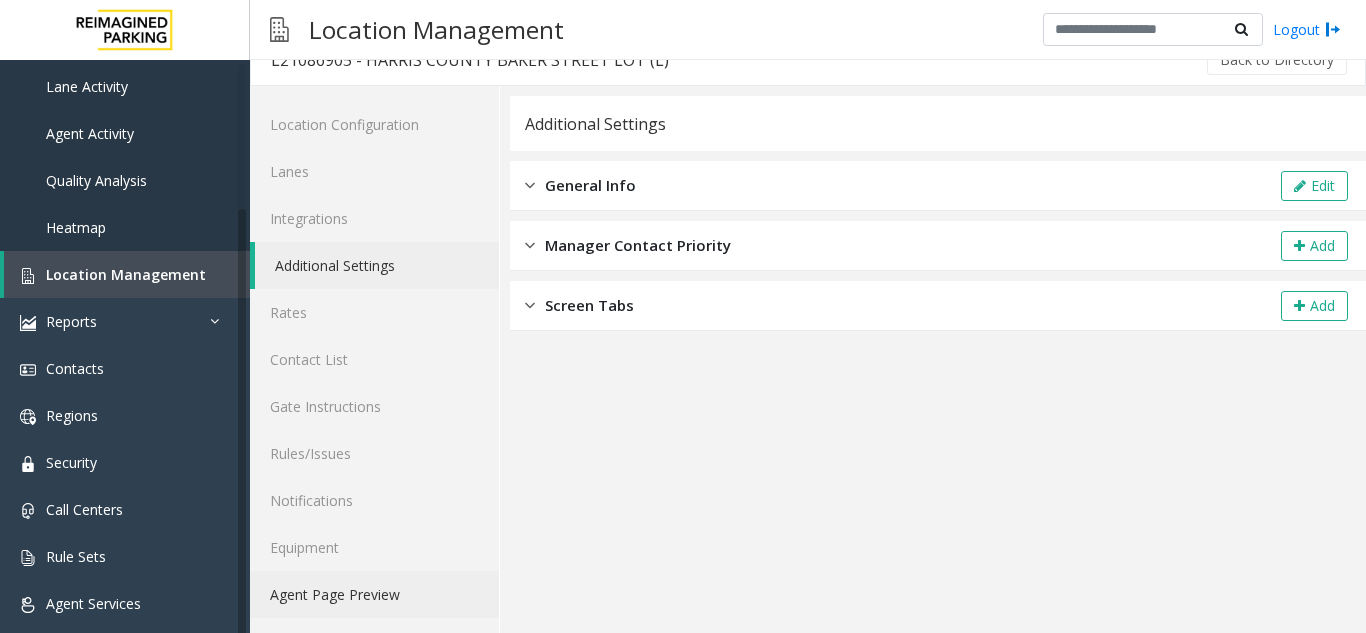 click on "Agent Page Preview" 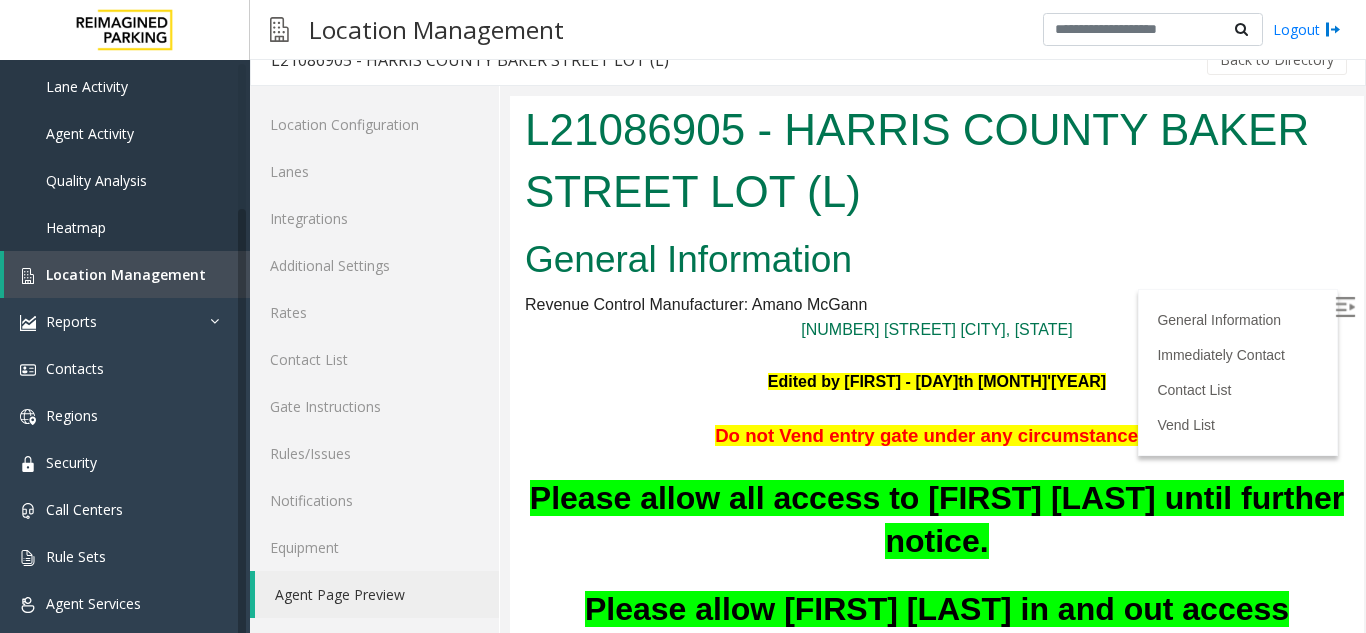 scroll, scrollTop: 0, scrollLeft: 0, axis: both 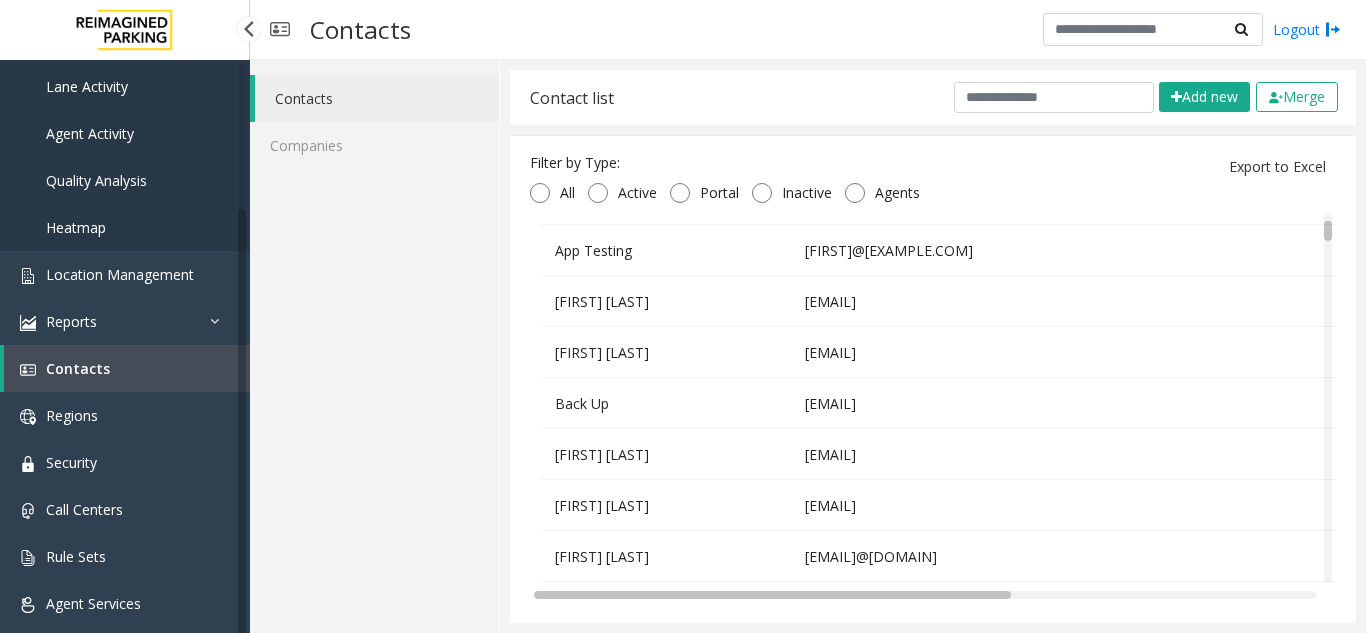click on "Agent Activity" at bounding box center [90, 133] 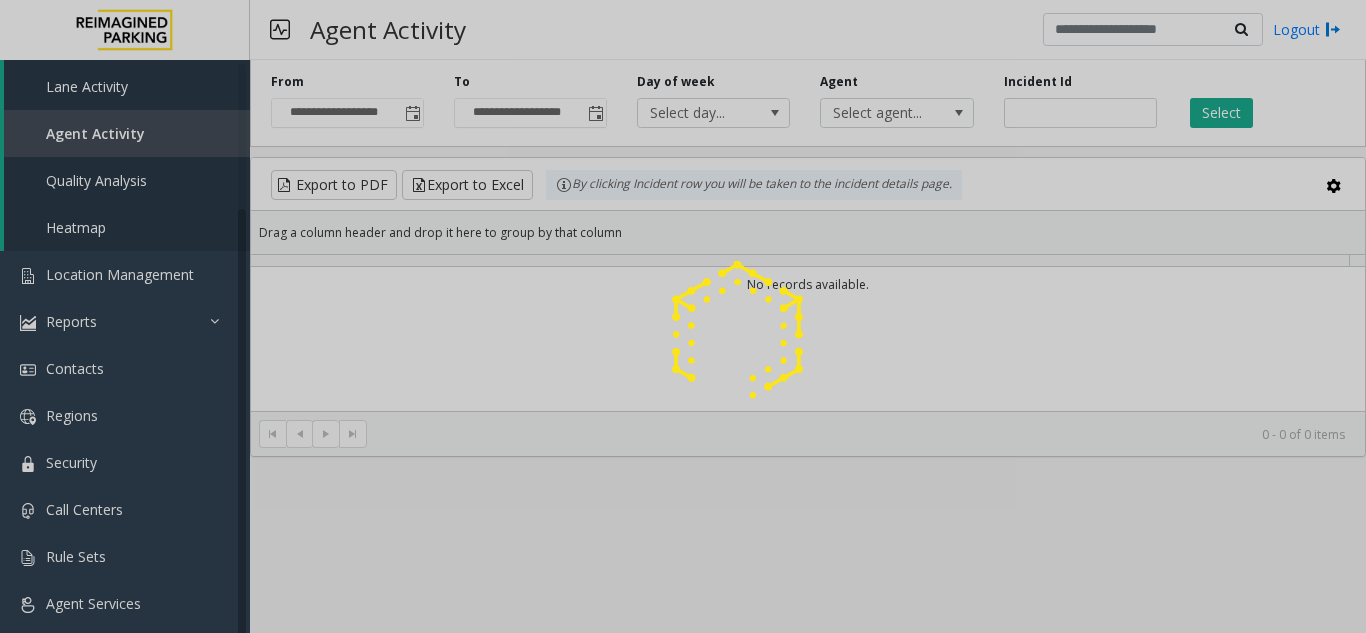 click 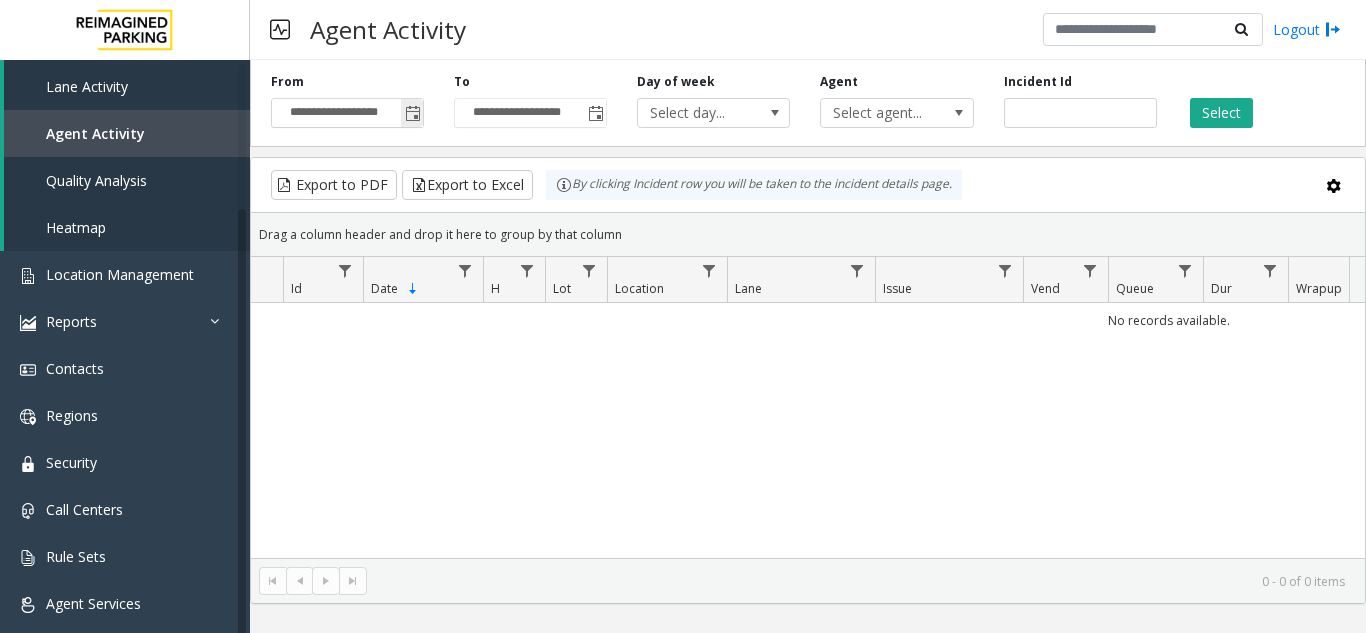 click 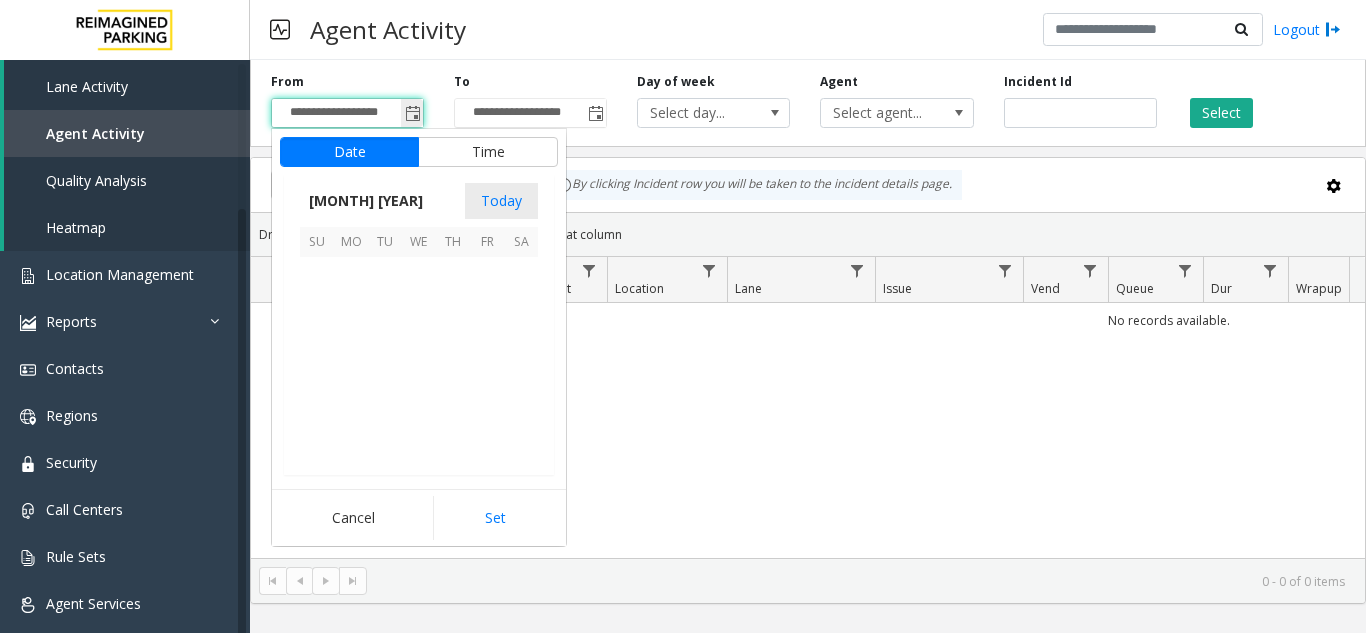 scroll, scrollTop: 358428, scrollLeft: 0, axis: vertical 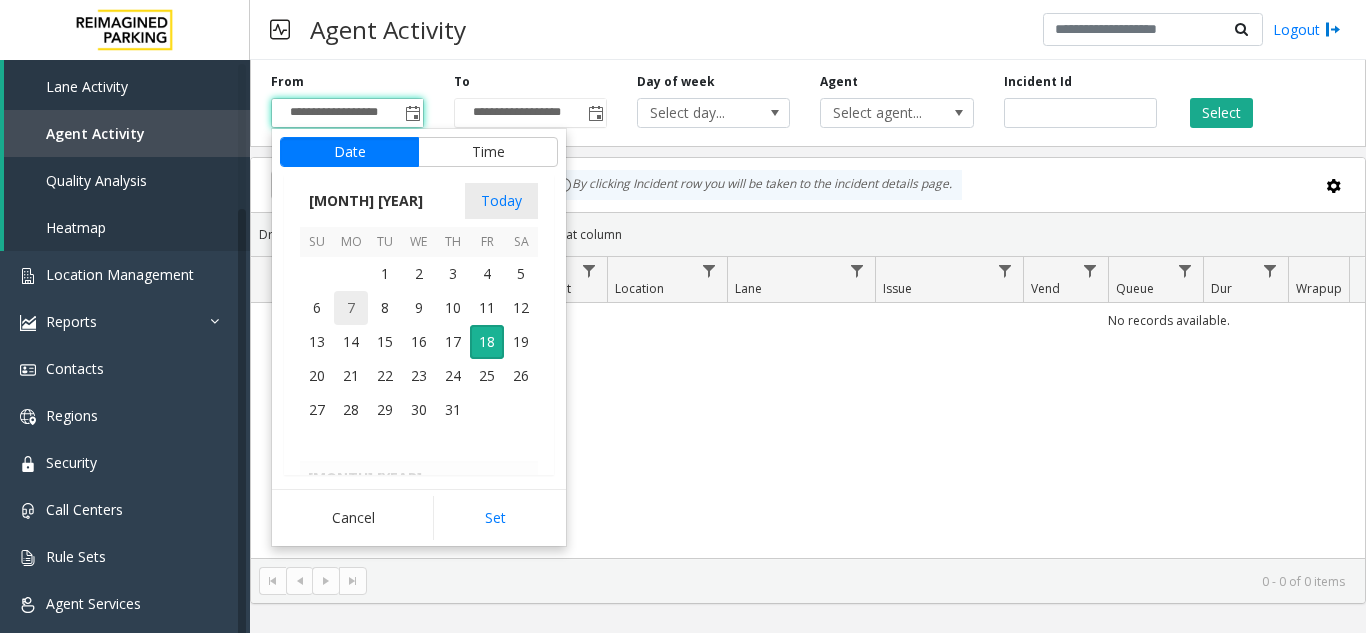 click on "7" at bounding box center (351, 308) 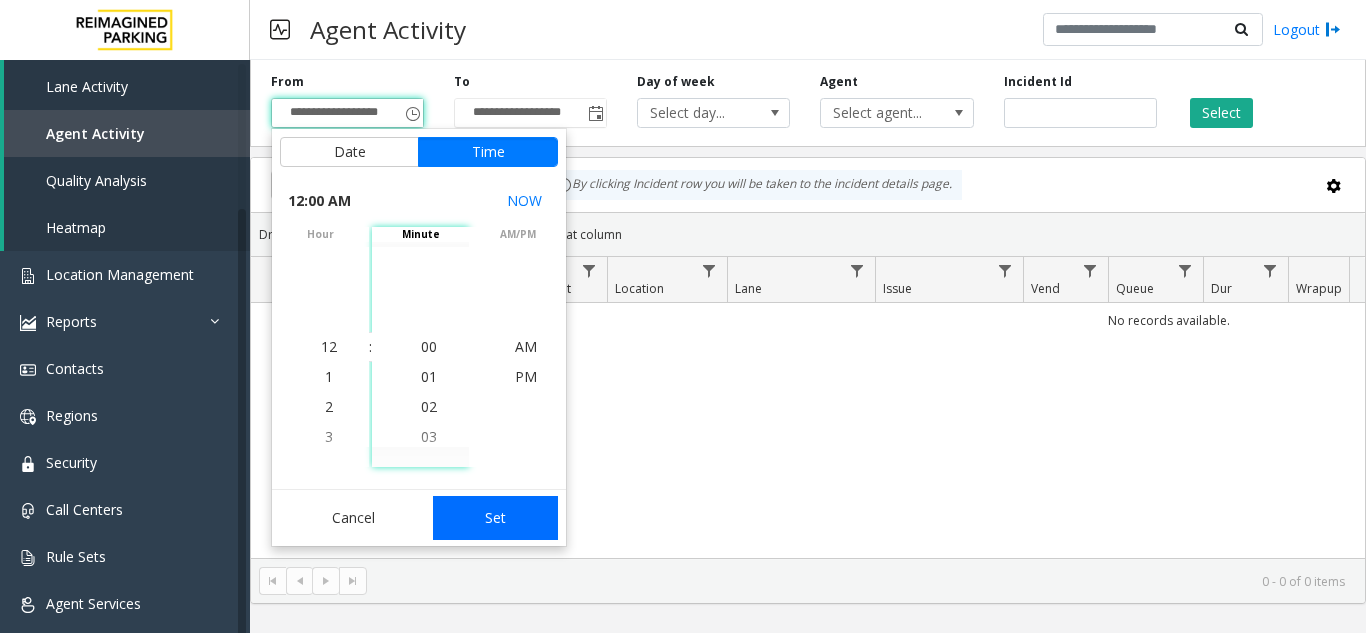 click on "Set" 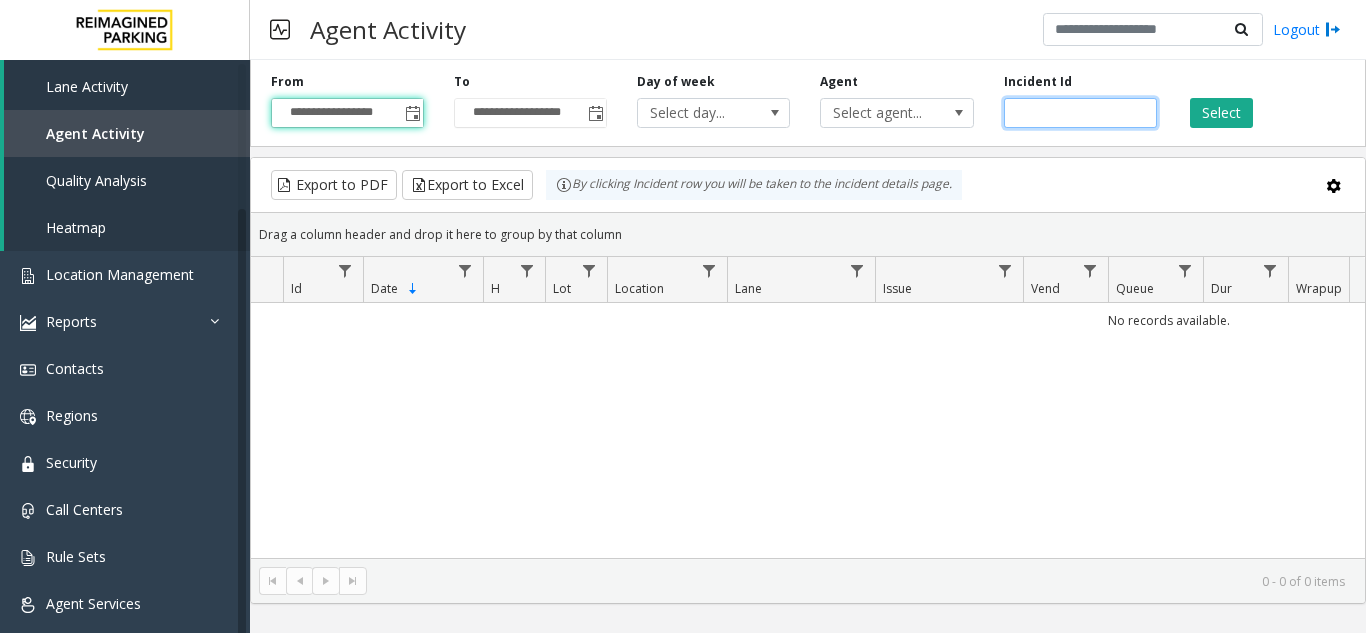 click 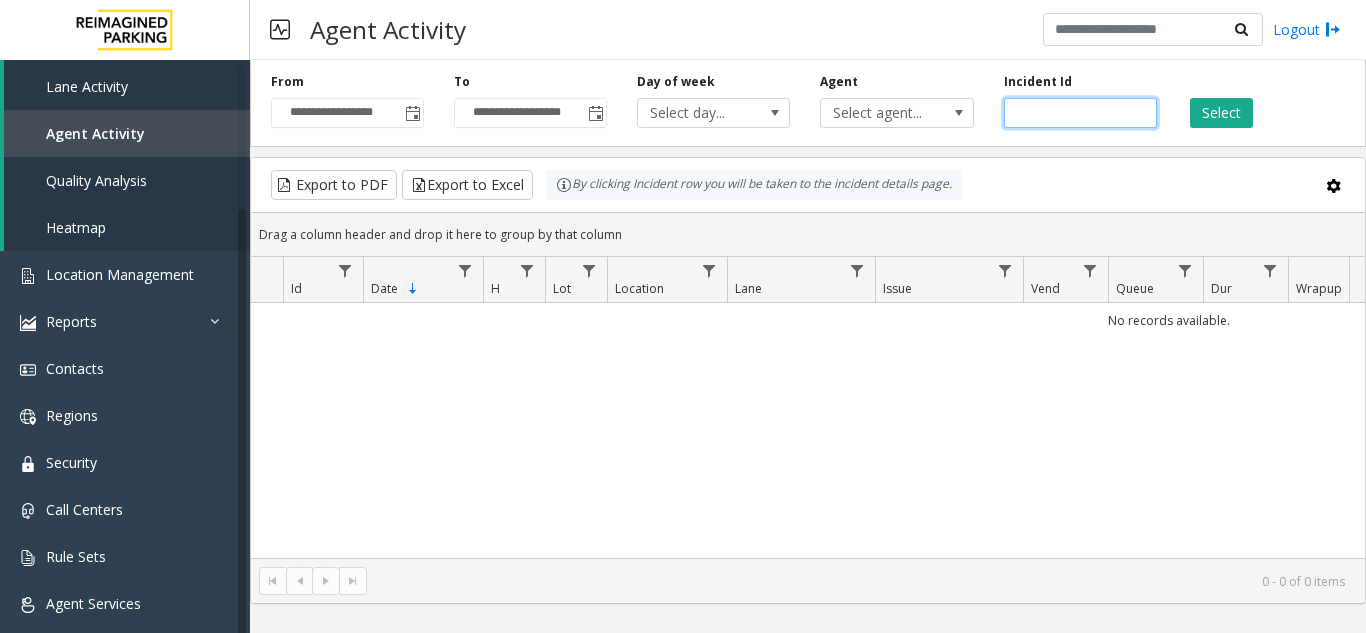 paste on "*******" 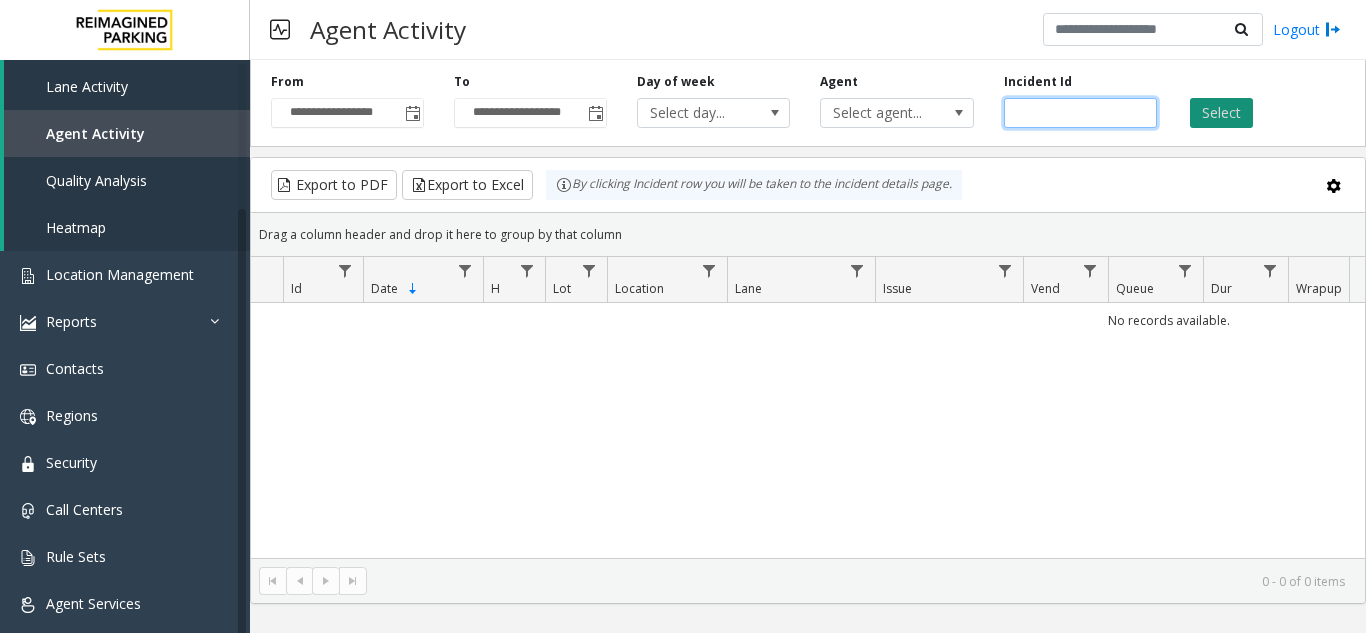 type on "*******" 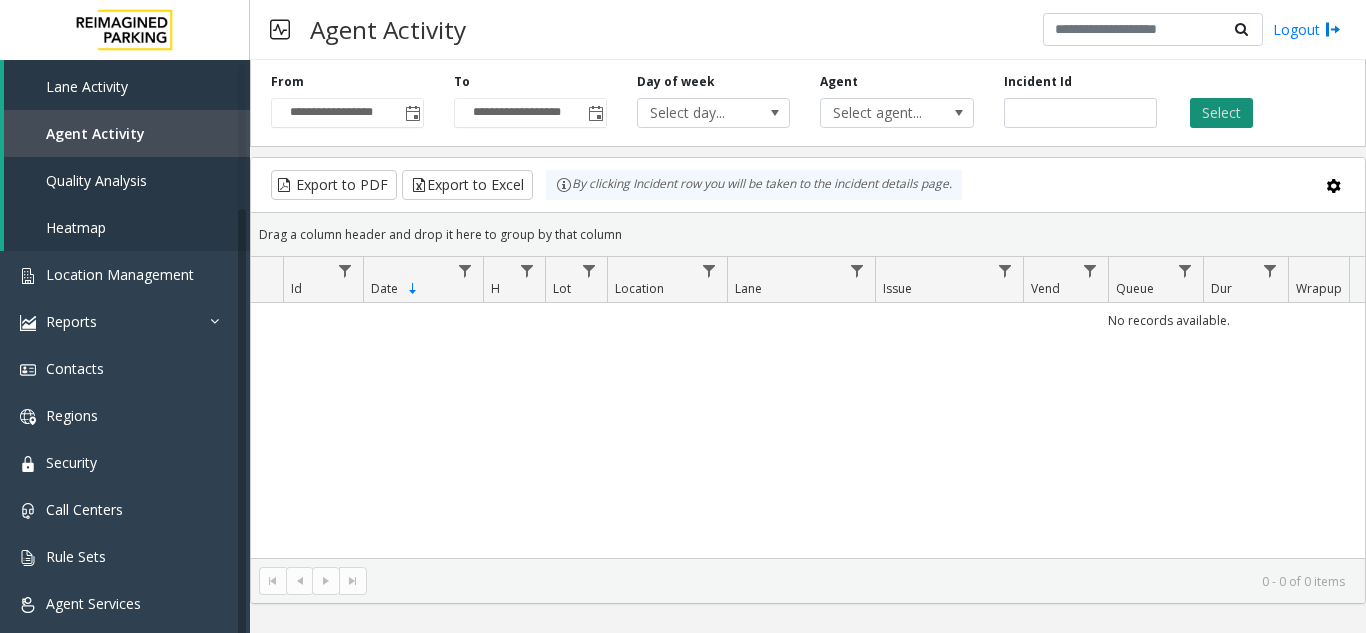 click on "Select" 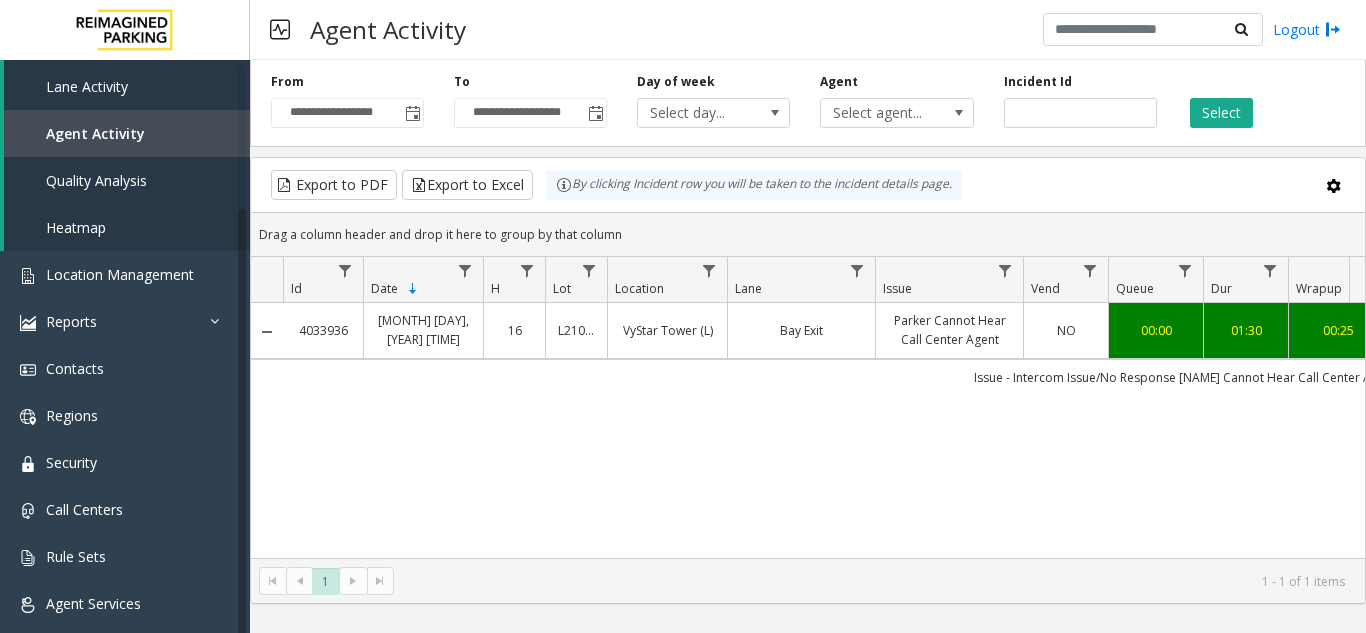 scroll, scrollTop: 0, scrollLeft: 421, axis: horizontal 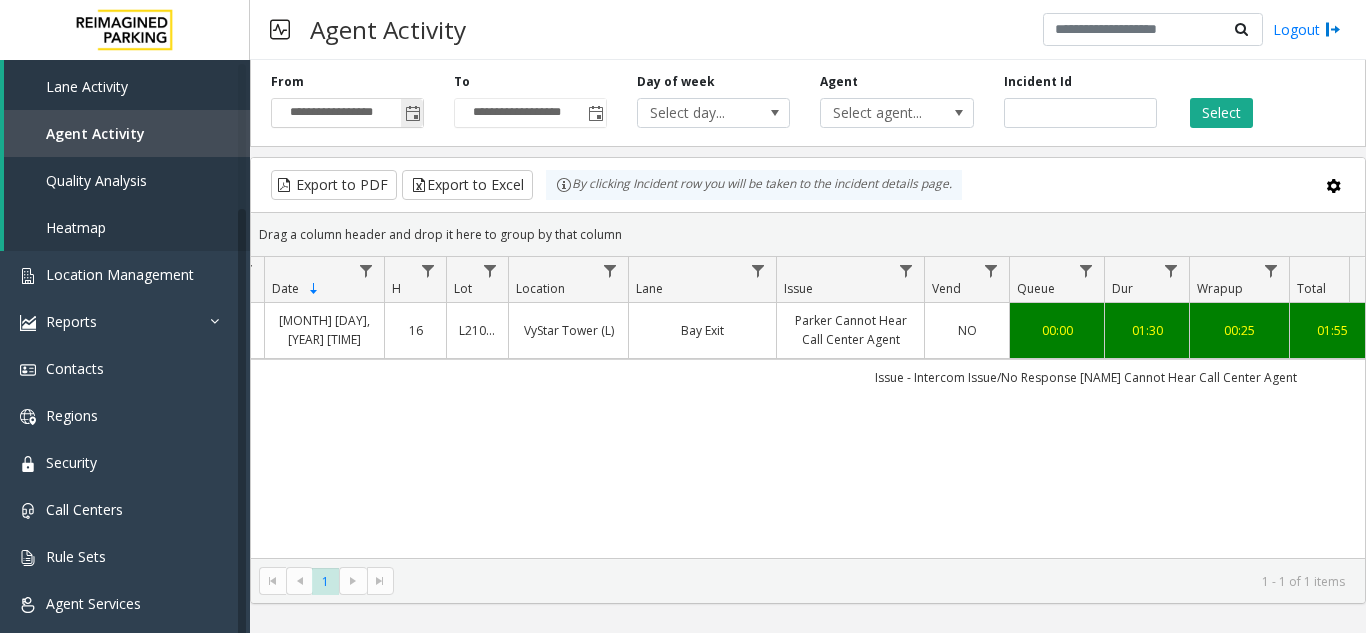 click 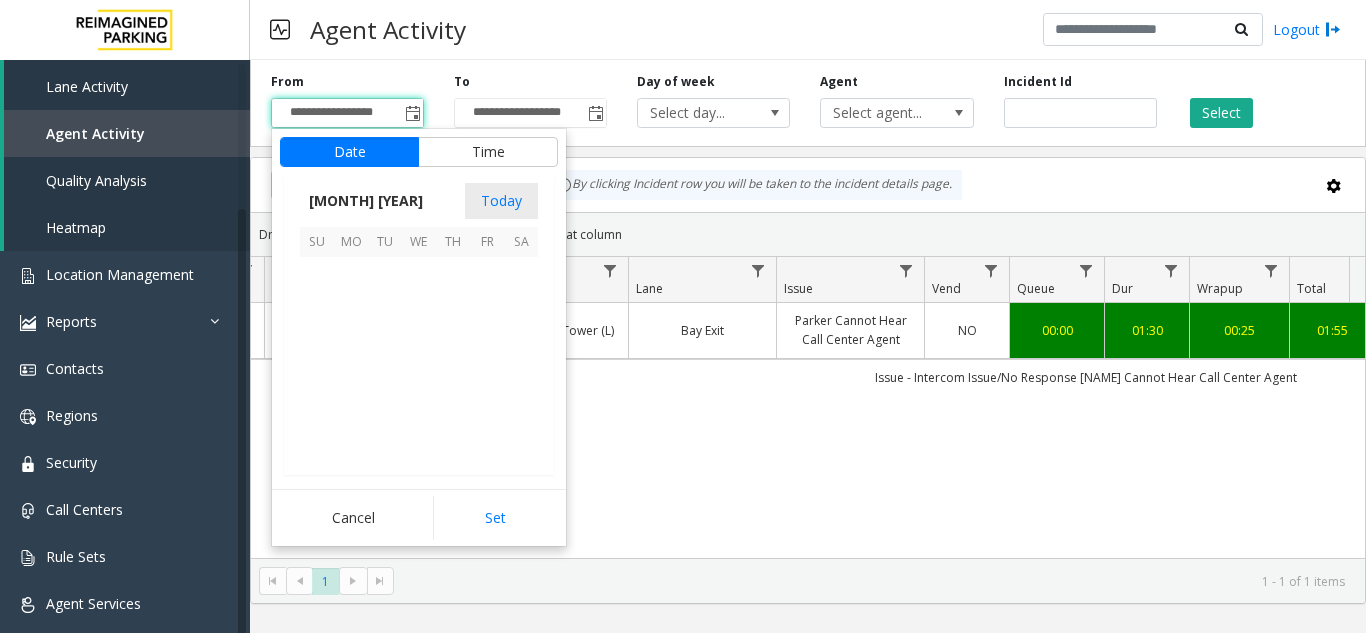 scroll, scrollTop: 358428, scrollLeft: 0, axis: vertical 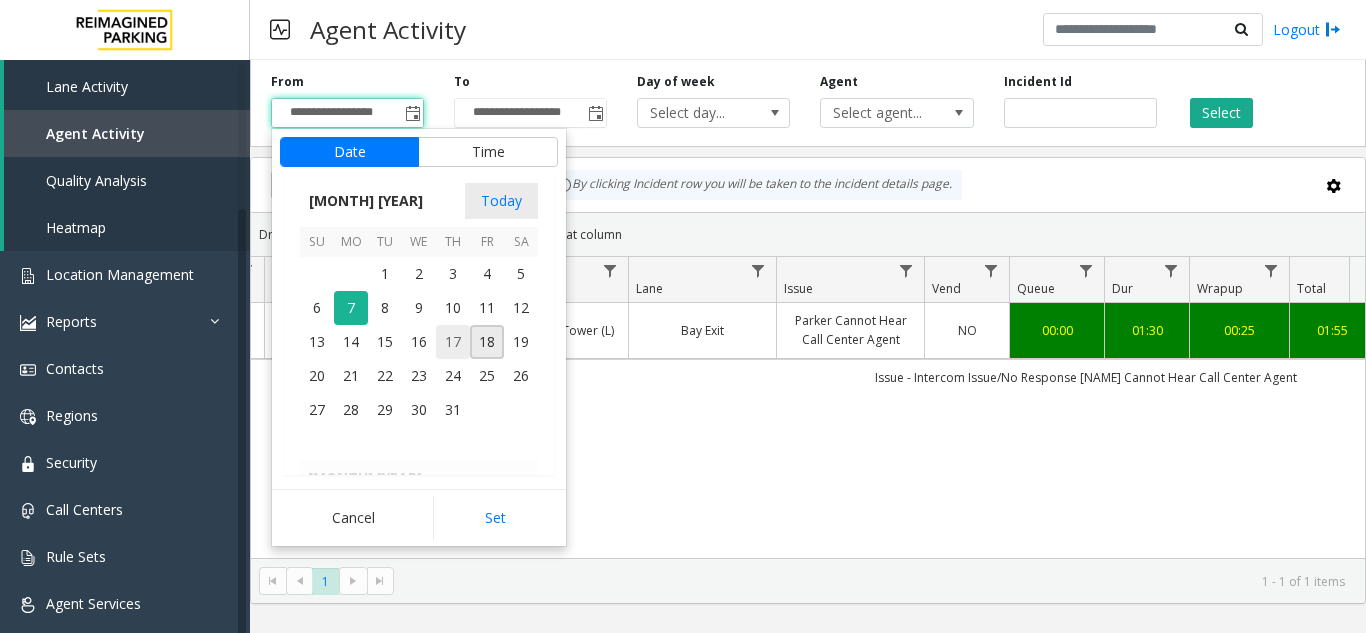 click on "17" at bounding box center (453, 342) 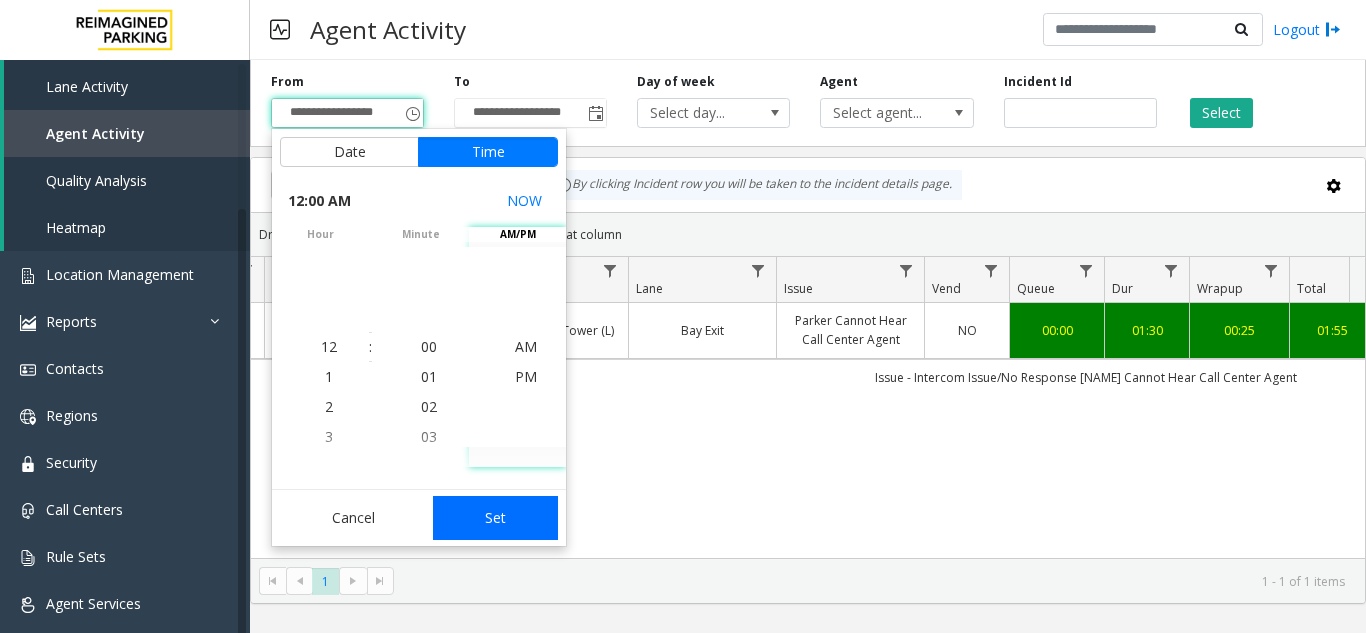 click on "Set" 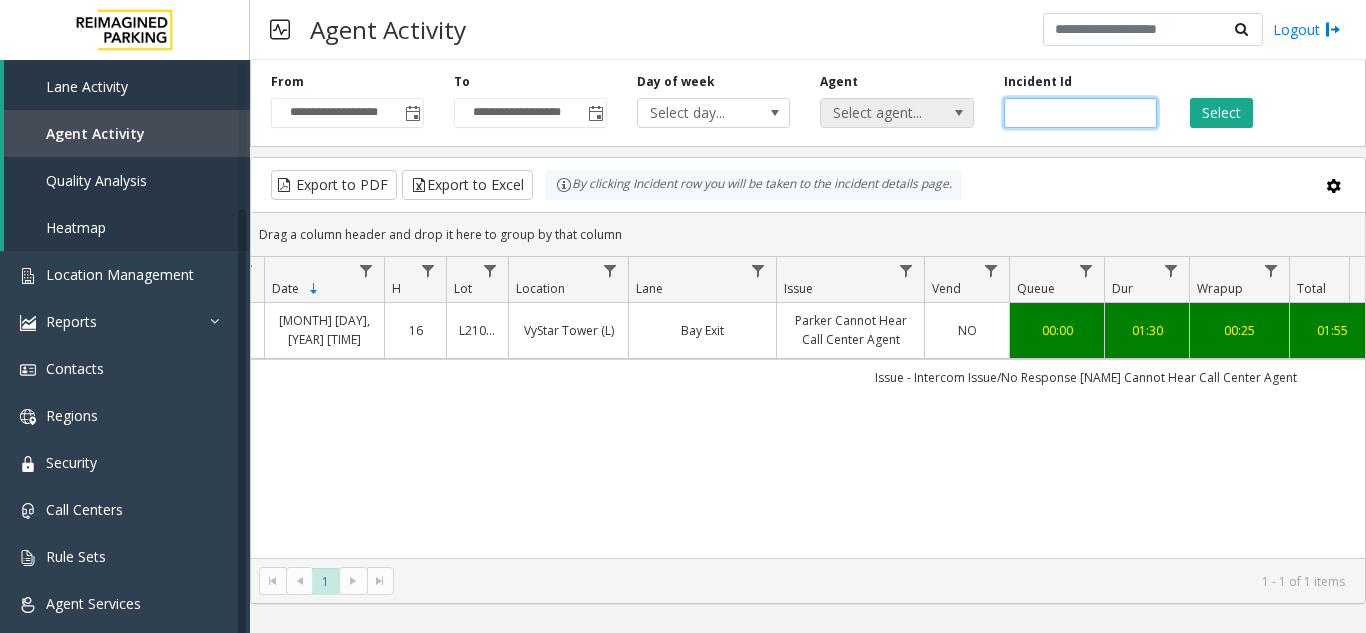 drag, startPoint x: 1128, startPoint y: 114, endPoint x: 961, endPoint y: 115, distance: 167.00299 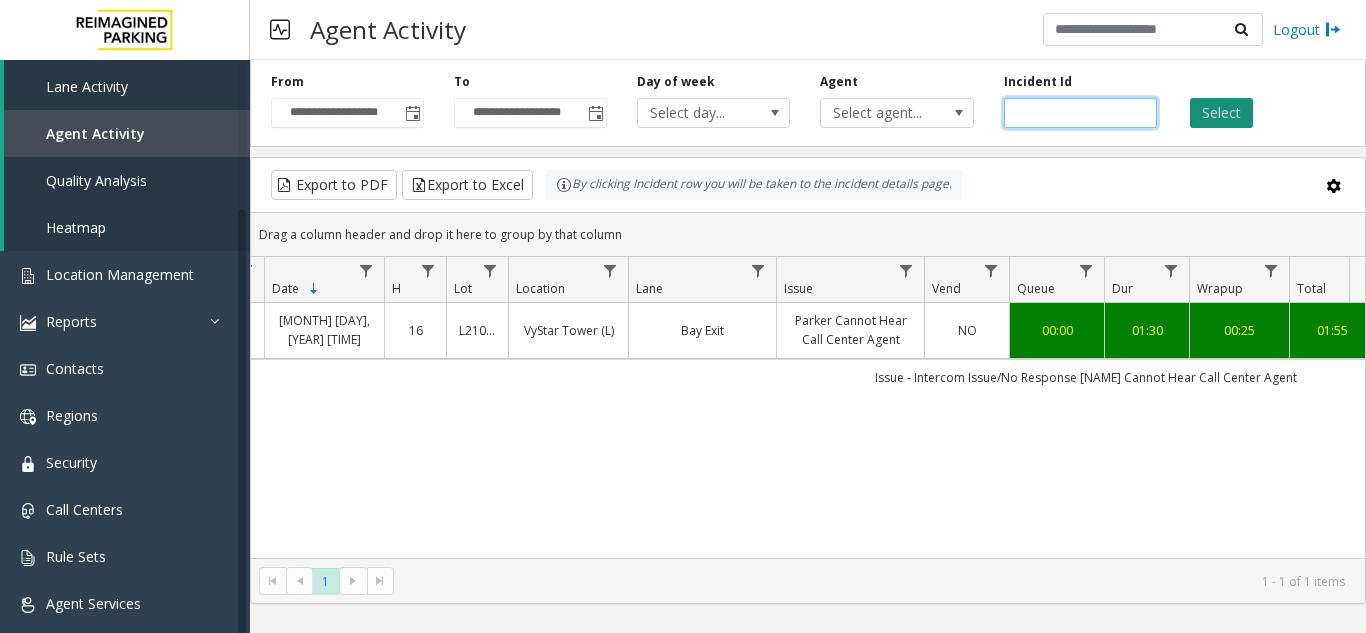 type 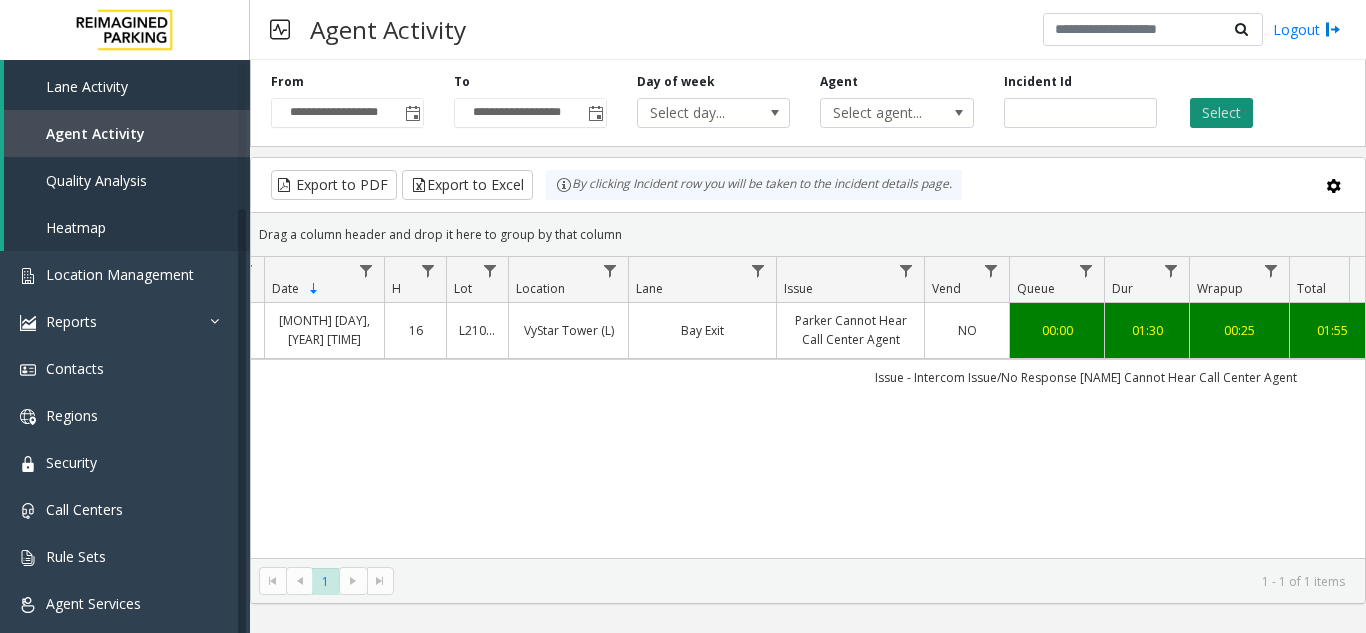 click on "Select" 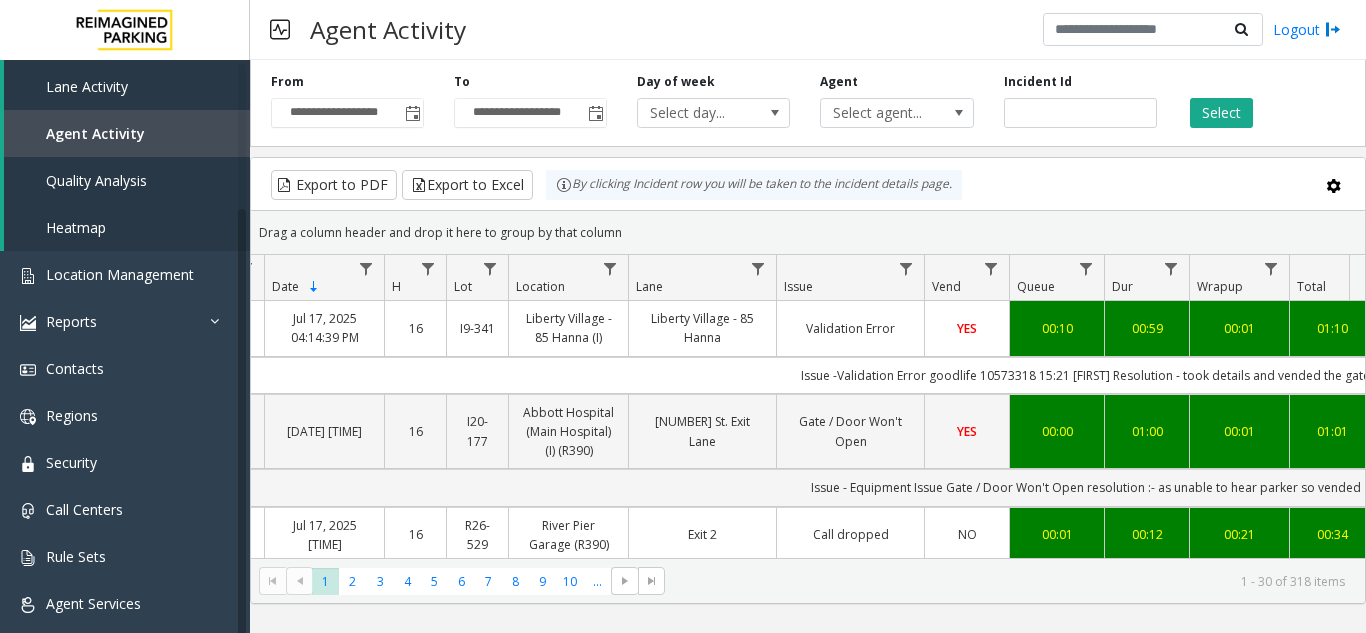 scroll, scrollTop: 0, scrollLeft: 317, axis: horizontal 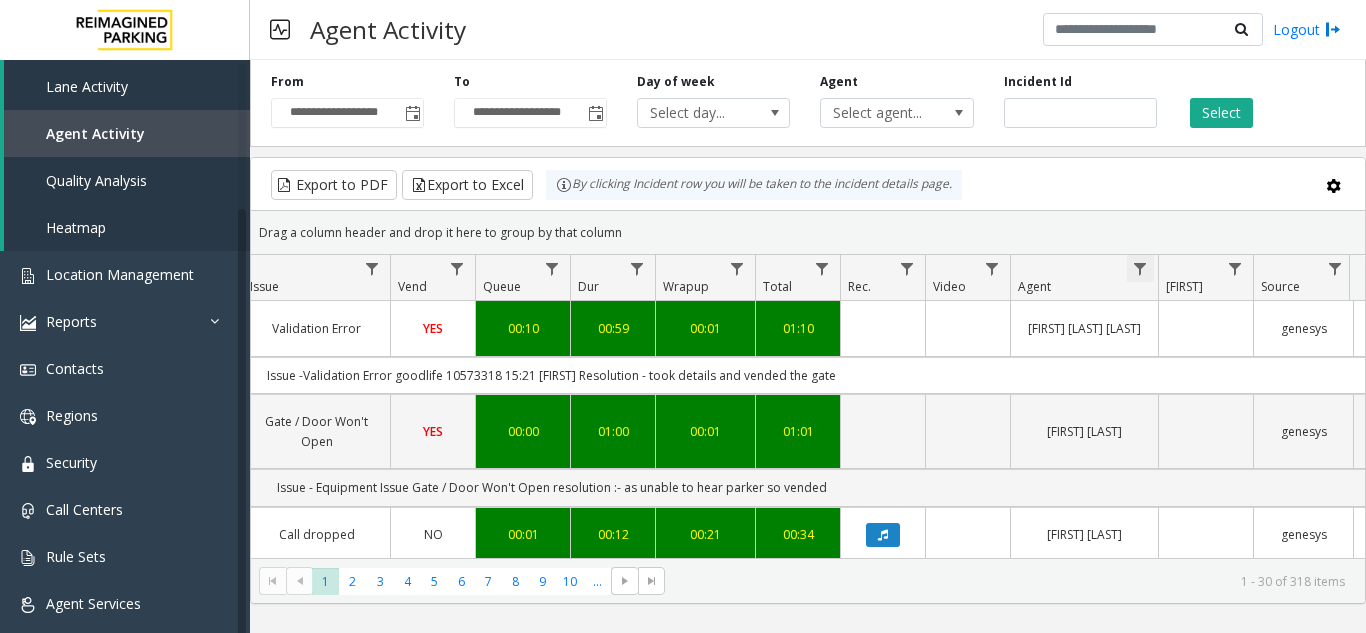 click 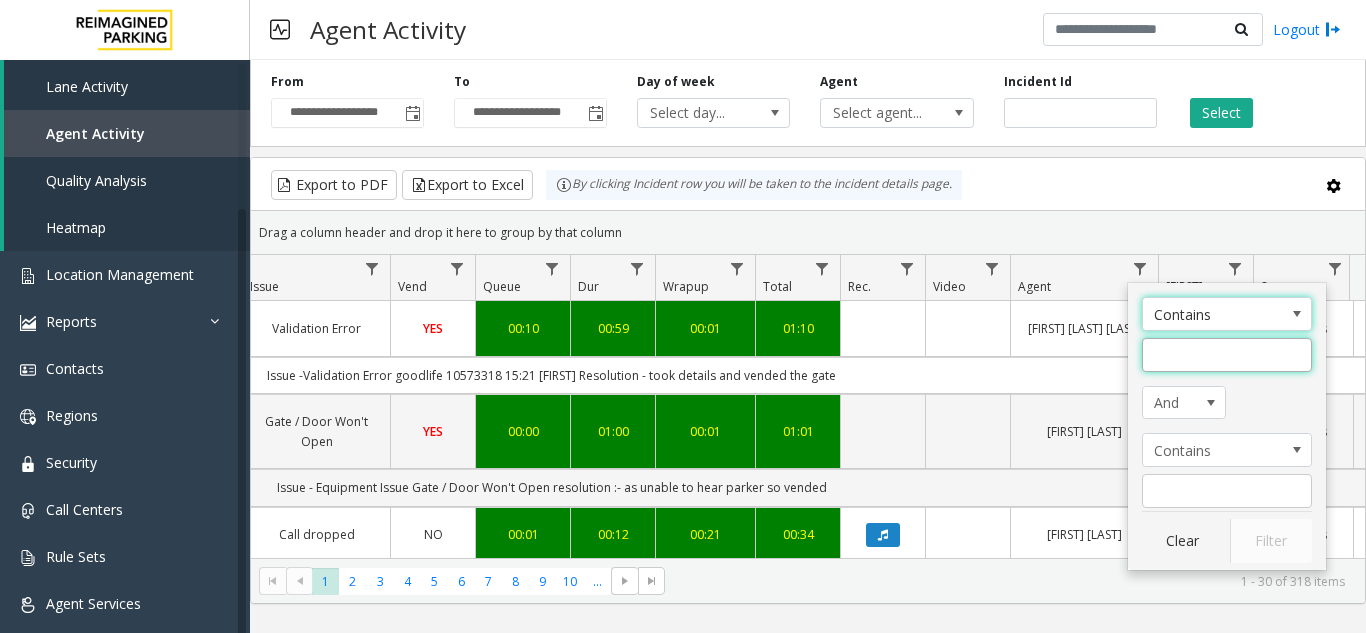 click 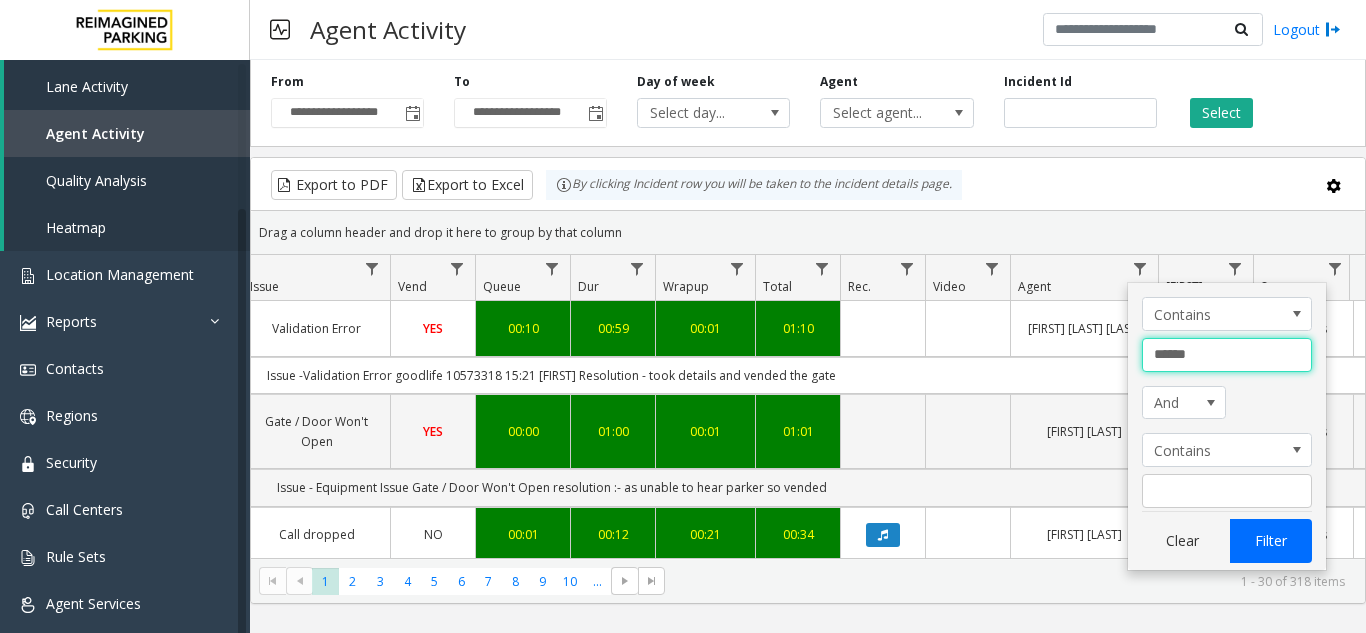 type on "******" 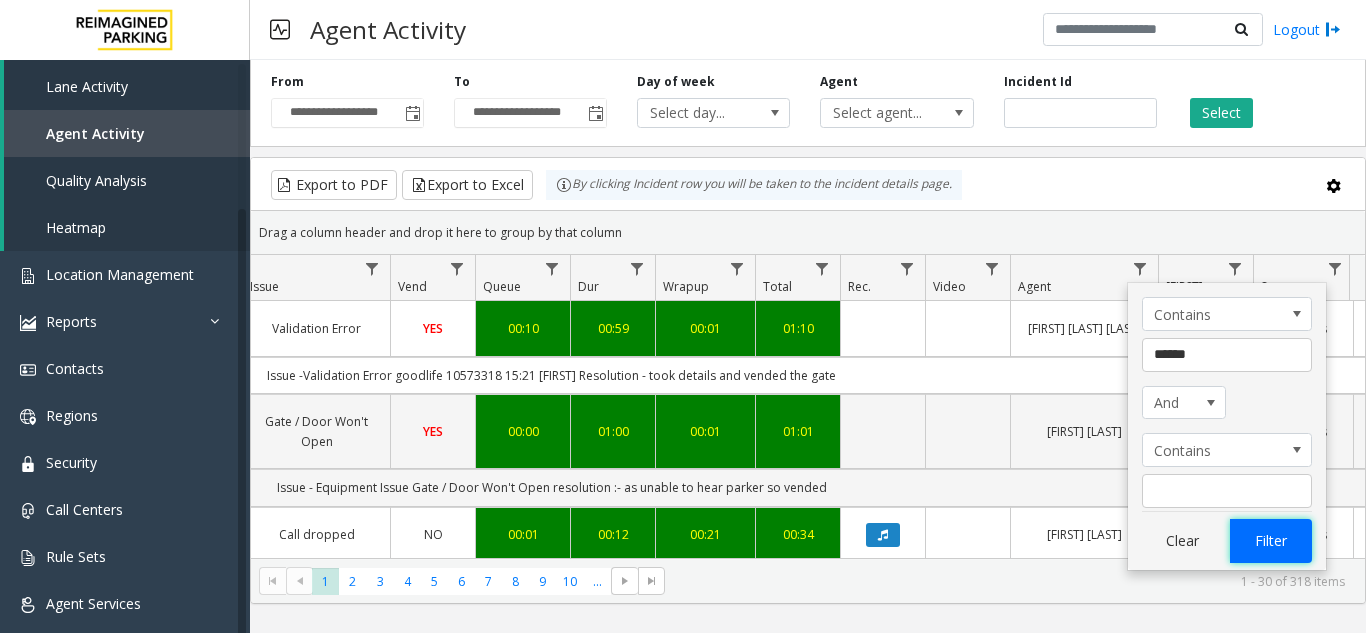 click on "Filter" 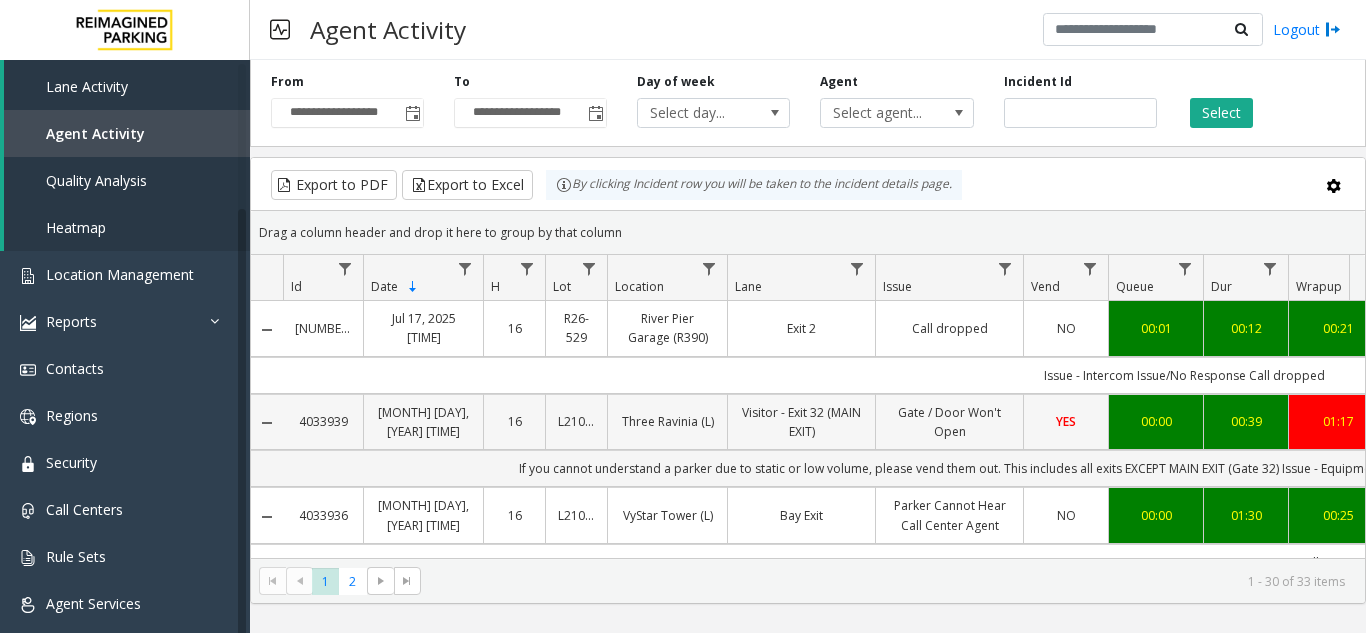 drag, startPoint x: 356, startPoint y: 432, endPoint x: 288, endPoint y: 425, distance: 68.359344 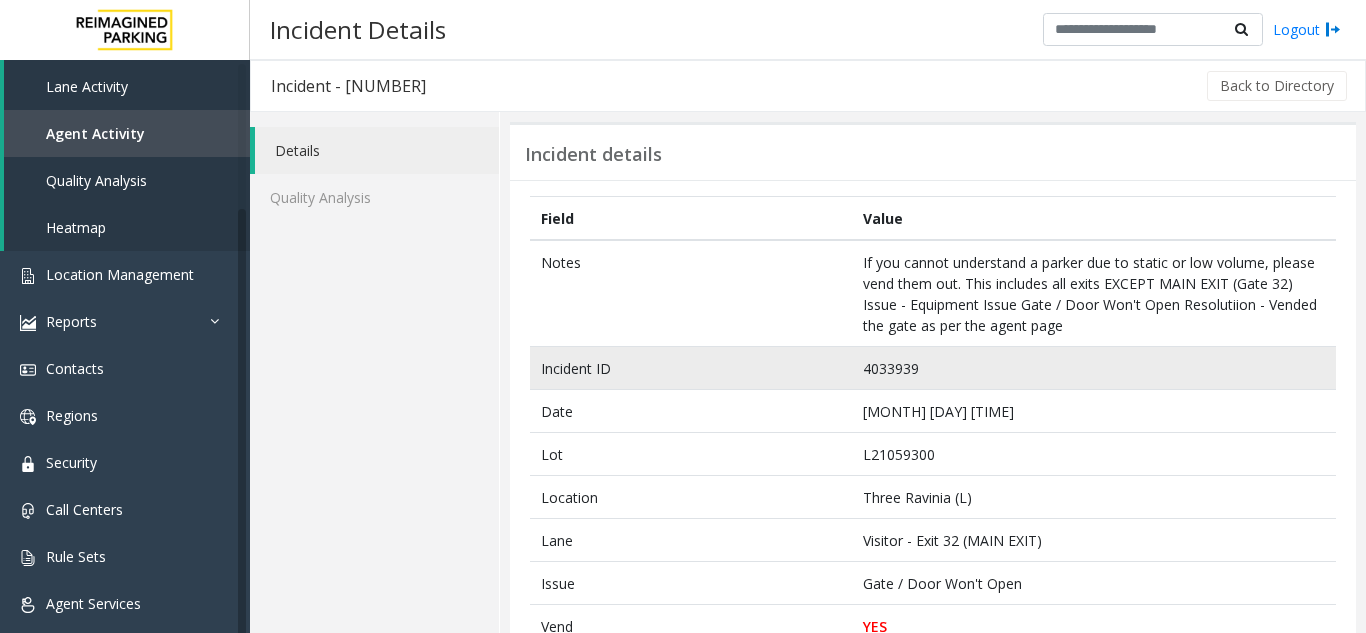click on "4033939" 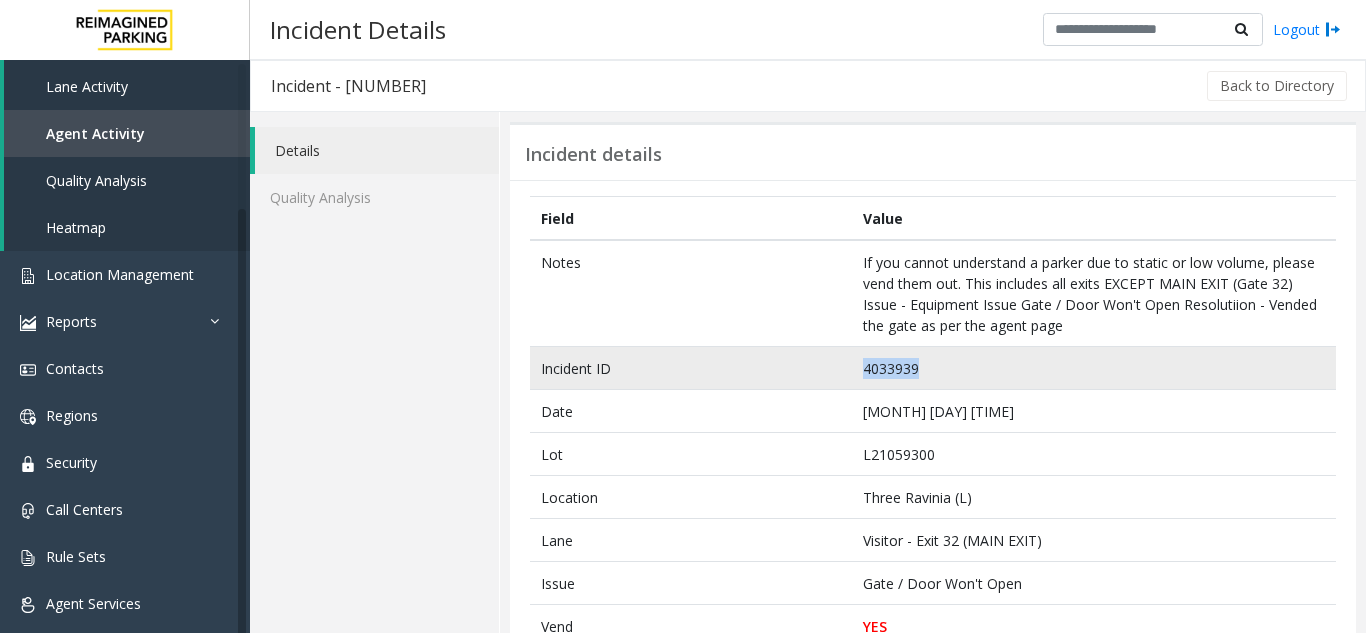 click on "4033939" 